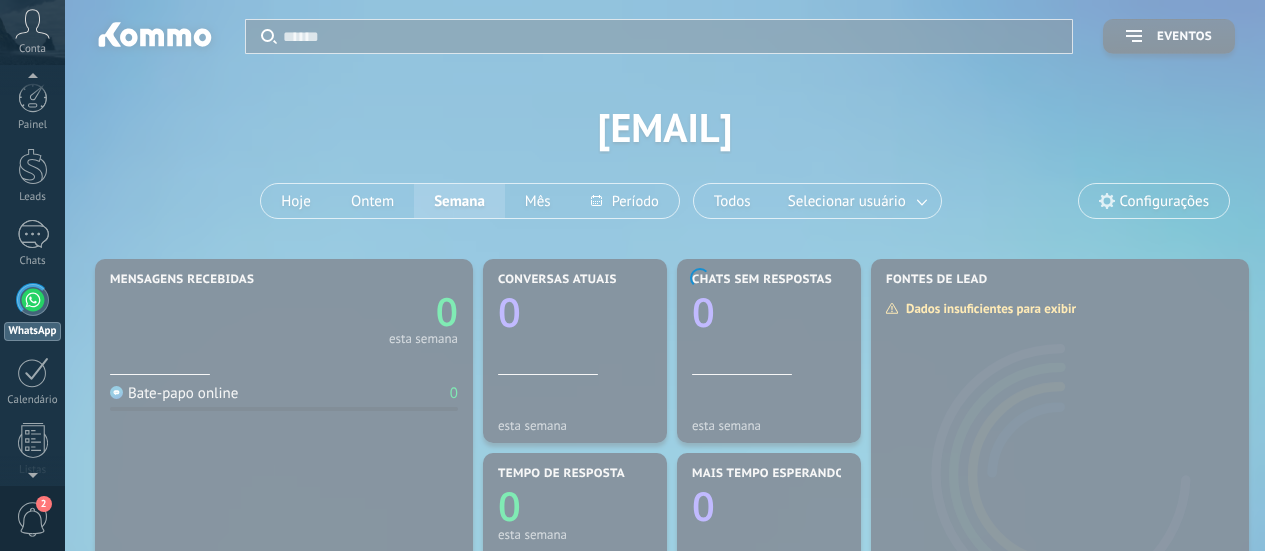scroll, scrollTop: 0, scrollLeft: 0, axis: both 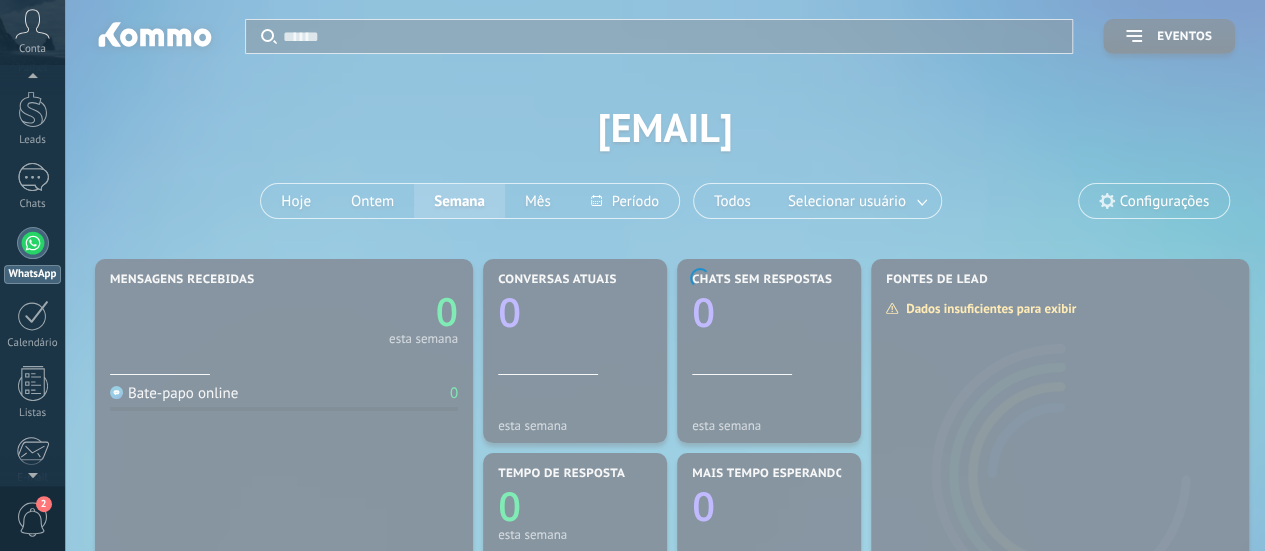 click at bounding box center (33, 243) 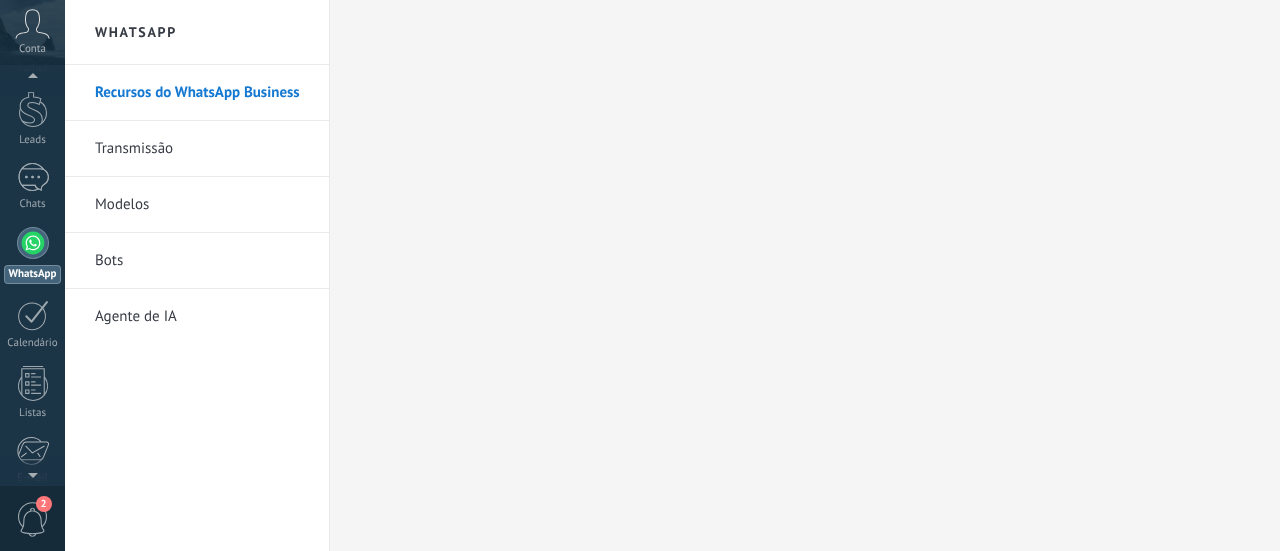 scroll, scrollTop: 0, scrollLeft: 0, axis: both 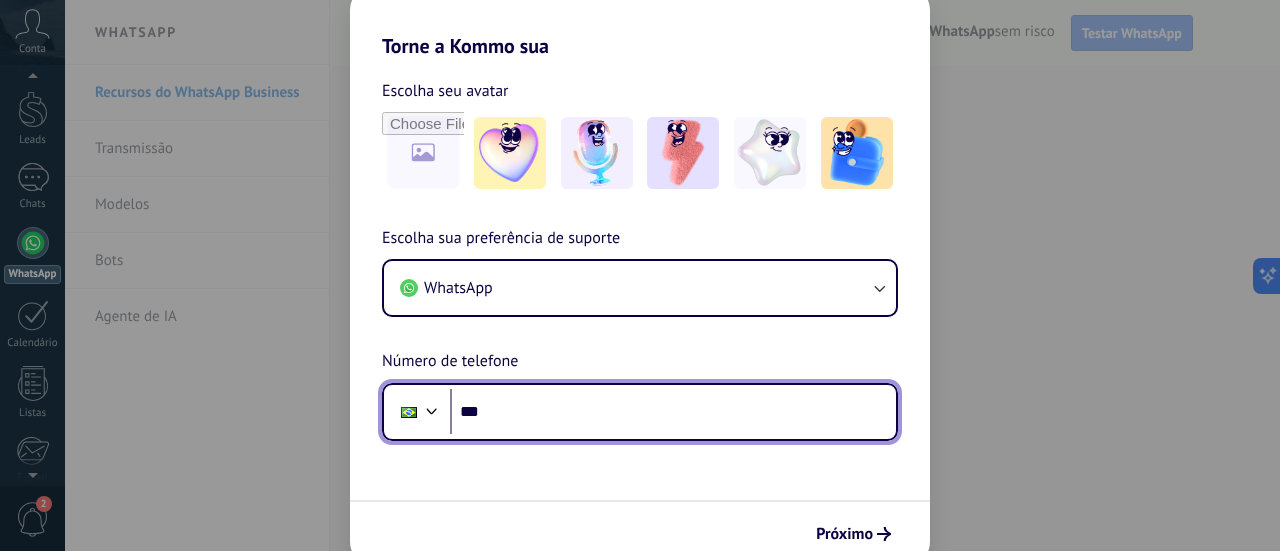 click on "***" at bounding box center [673, 412] 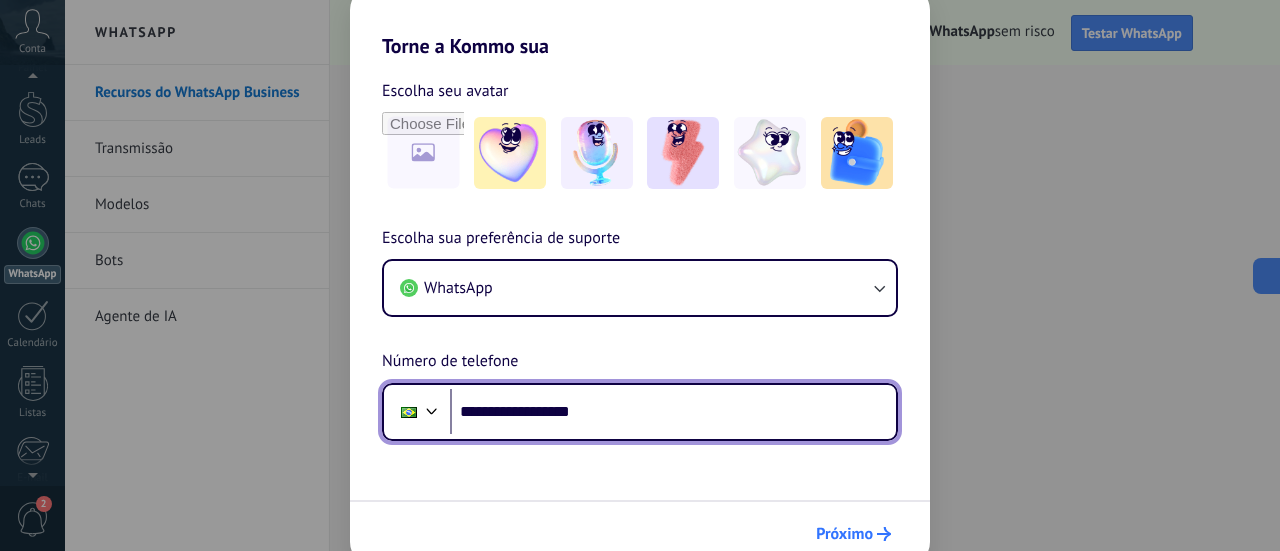 type on "**********" 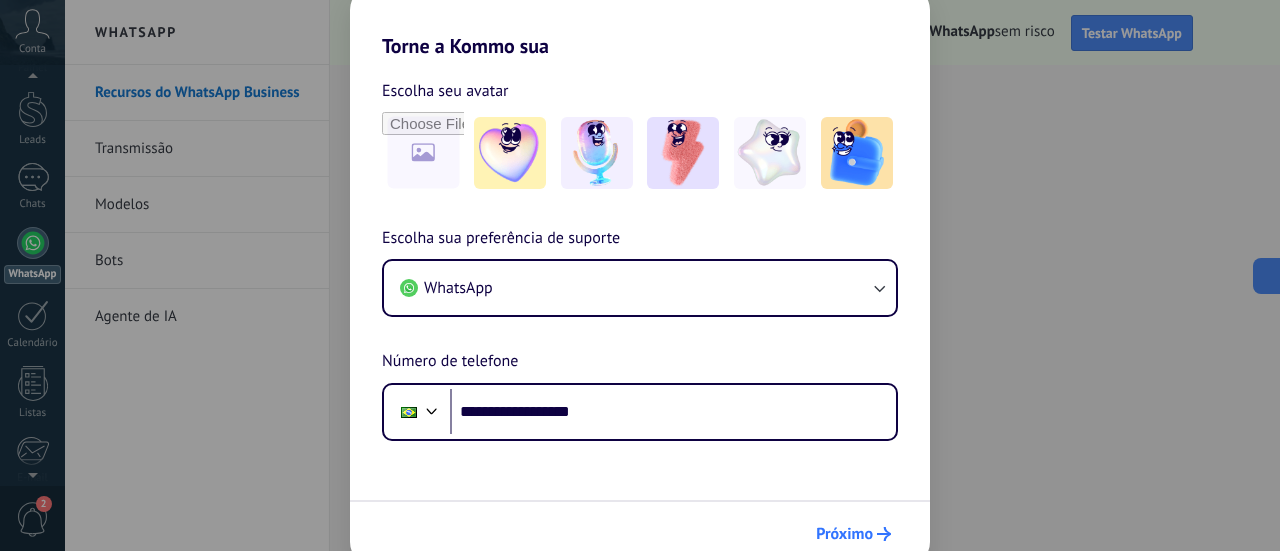 click on "Próximo" at bounding box center (853, 534) 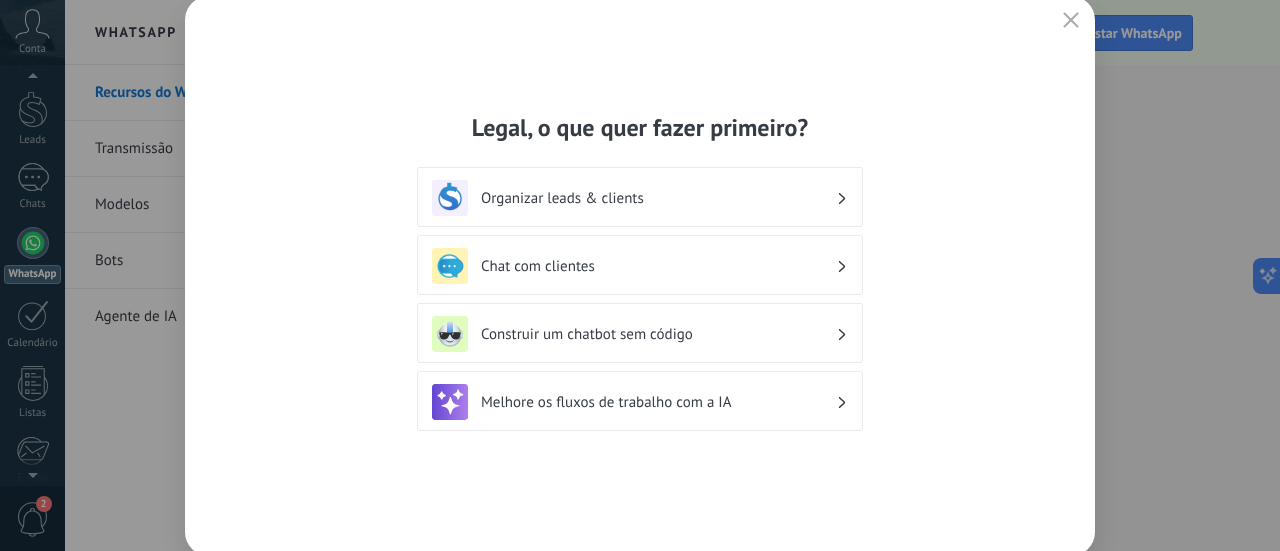 click on "Organizar leads & clients" at bounding box center (640, 198) 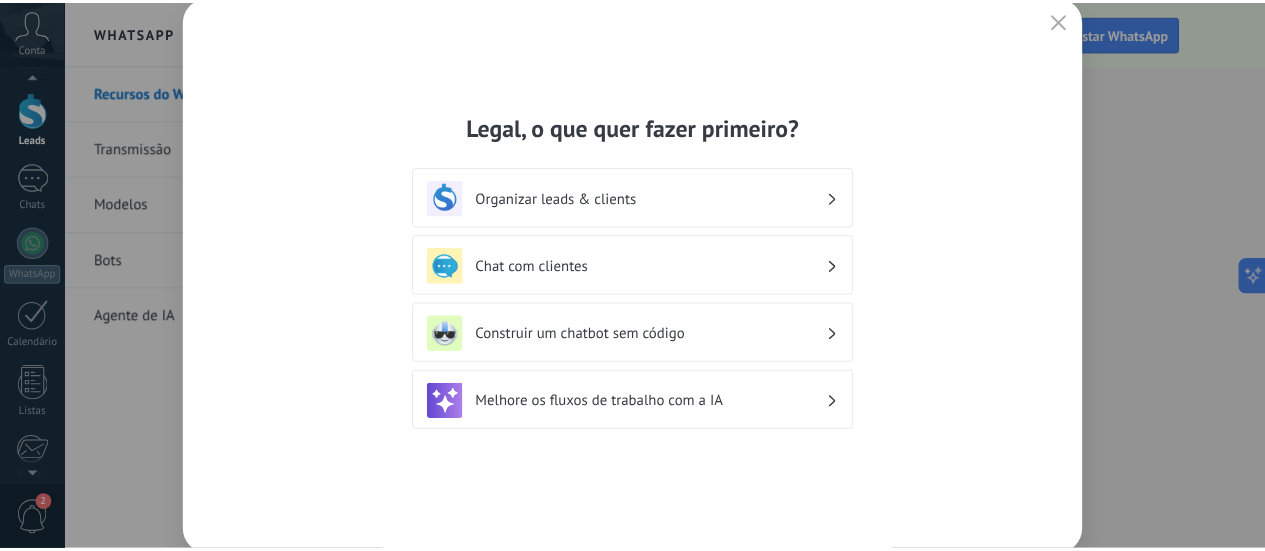 scroll, scrollTop: 0, scrollLeft: 0, axis: both 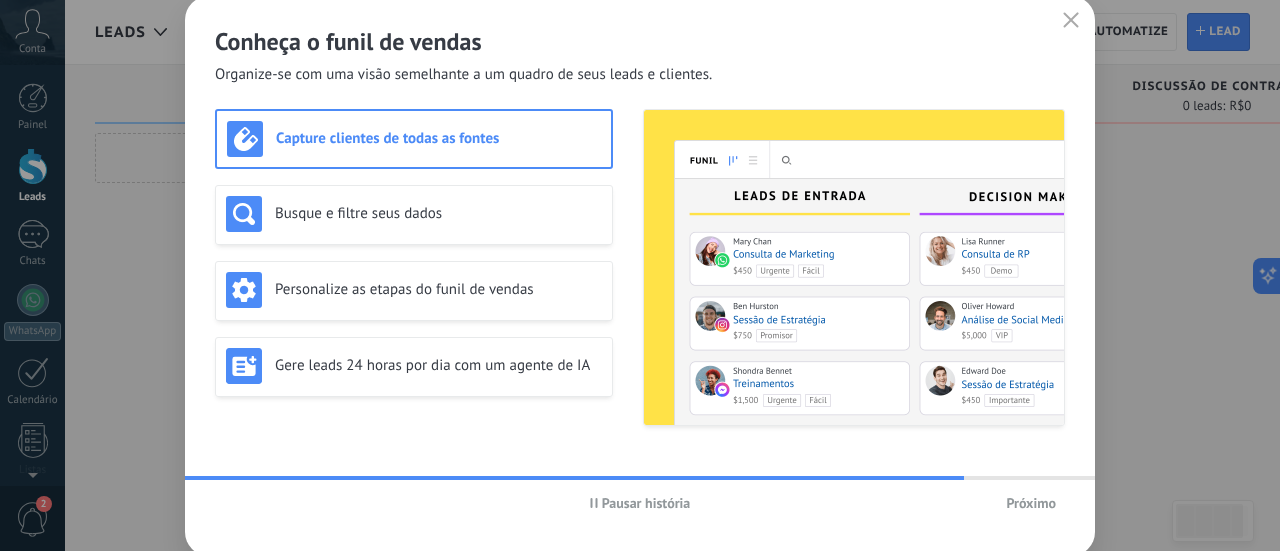 click on "Capture clientes de todas as fontes" at bounding box center (438, 138) 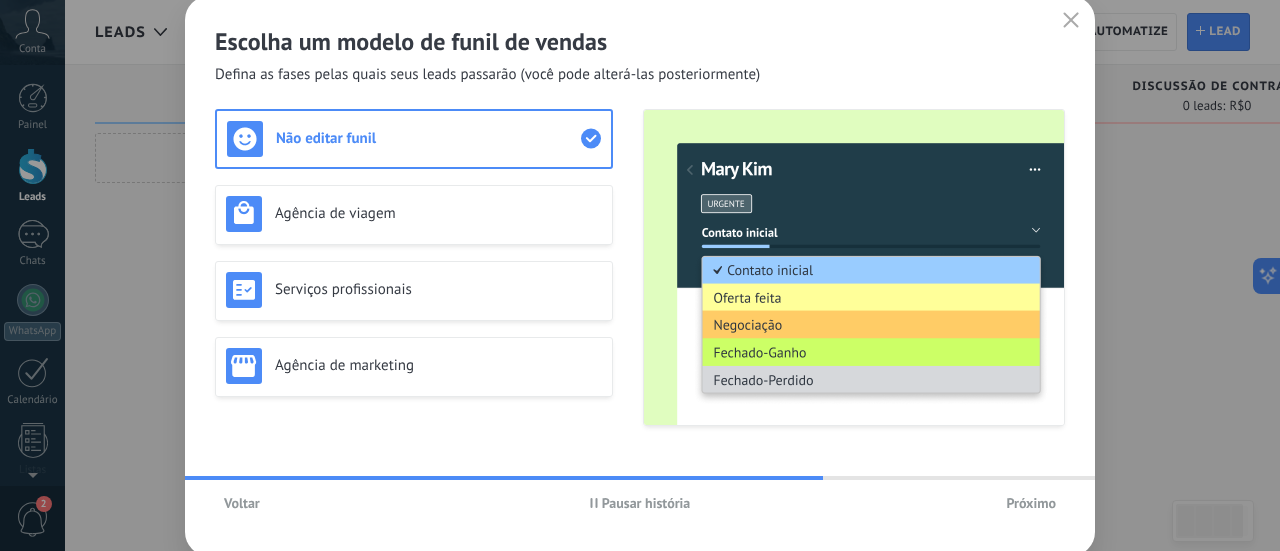 click on "Não editar funil" at bounding box center (428, 138) 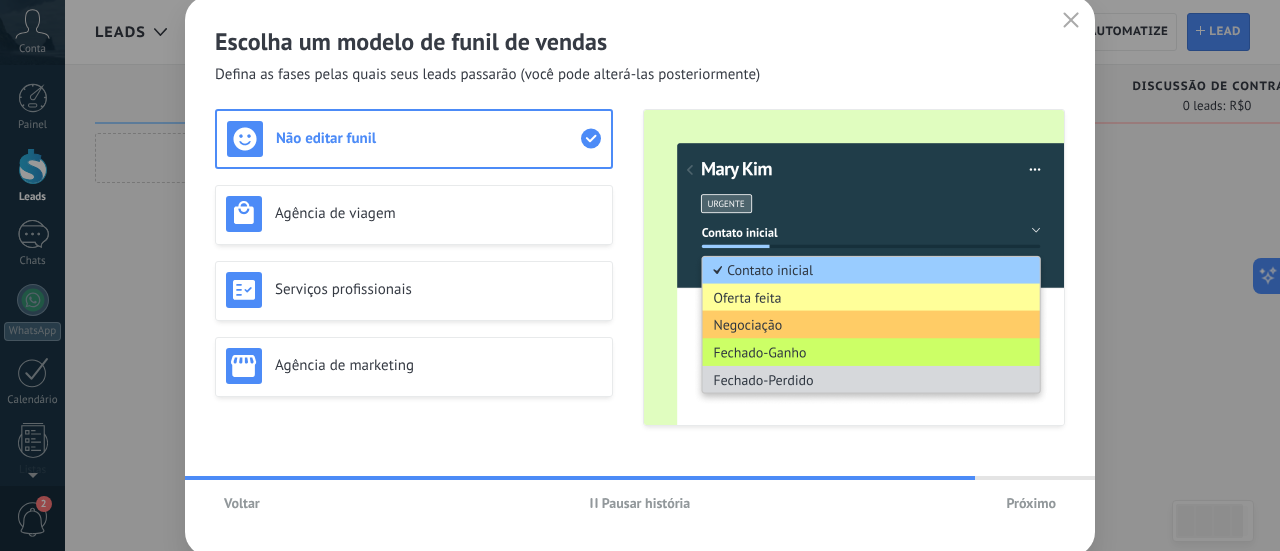 click on "Próximo" at bounding box center (1031, 503) 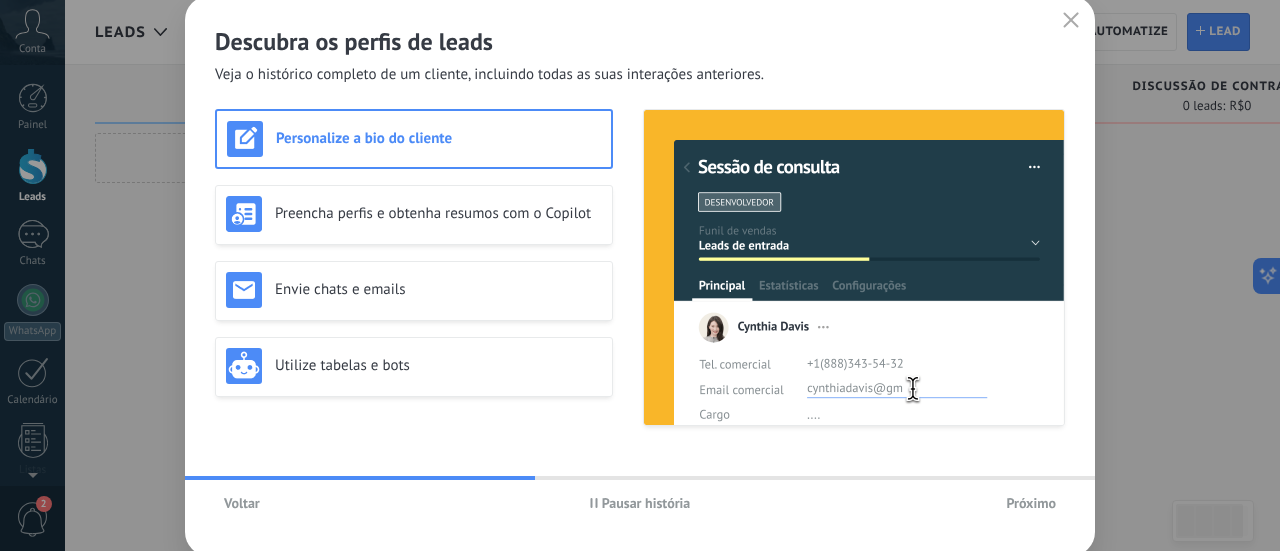 click on "Próximo" at bounding box center [1031, 503] 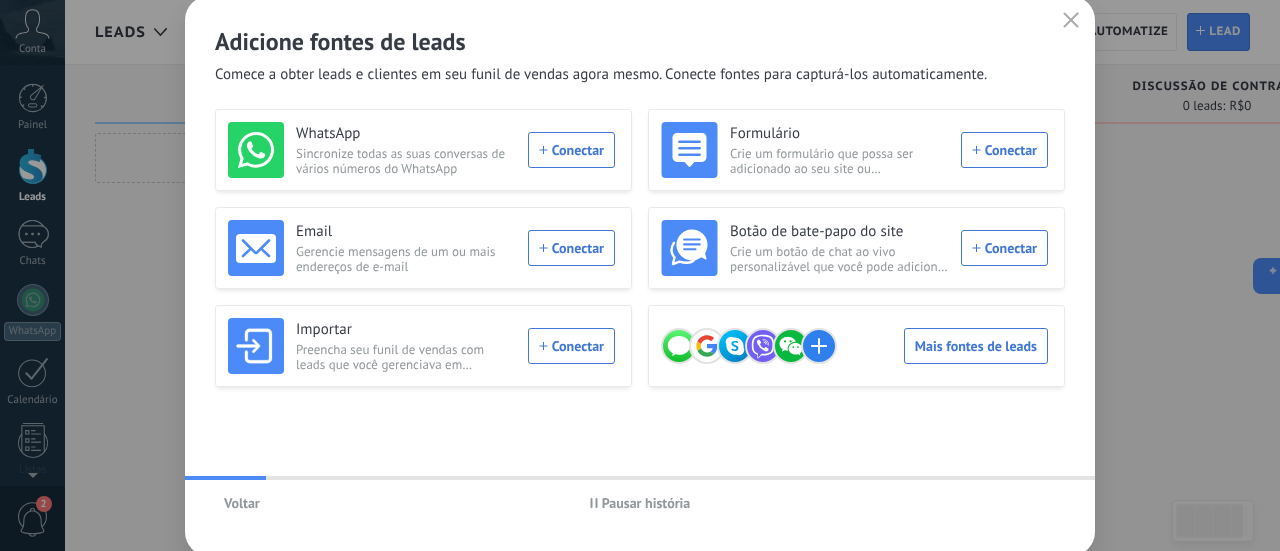 click at bounding box center [1071, 21] 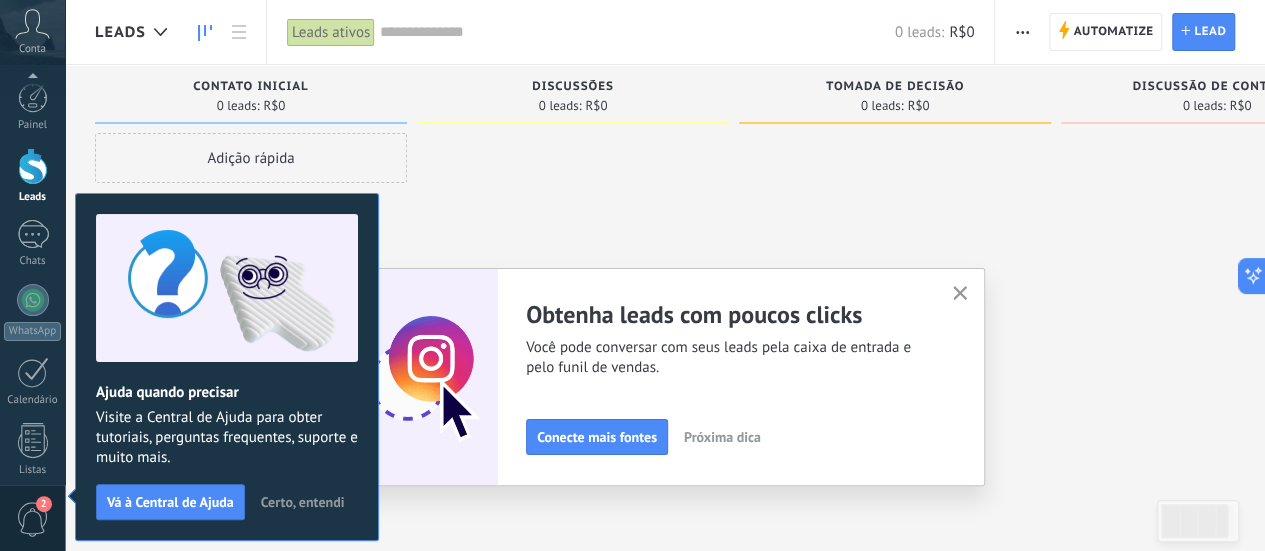 scroll, scrollTop: 279, scrollLeft: 0, axis: vertical 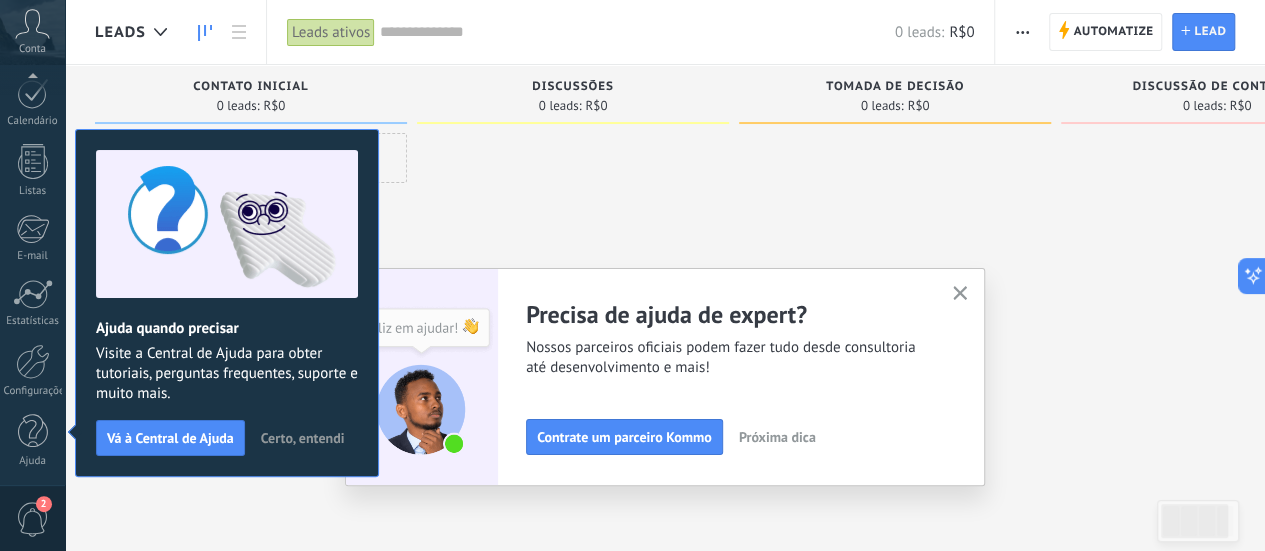 click on "Contrate um parceiro Kommo" at bounding box center [624, 437] 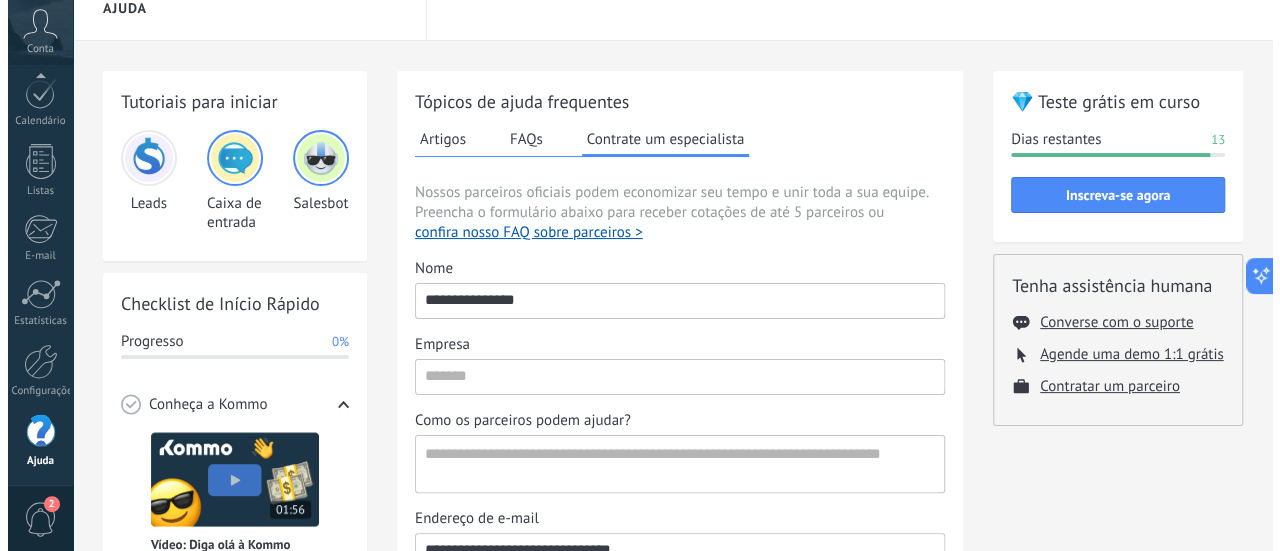 scroll, scrollTop: 0, scrollLeft: 0, axis: both 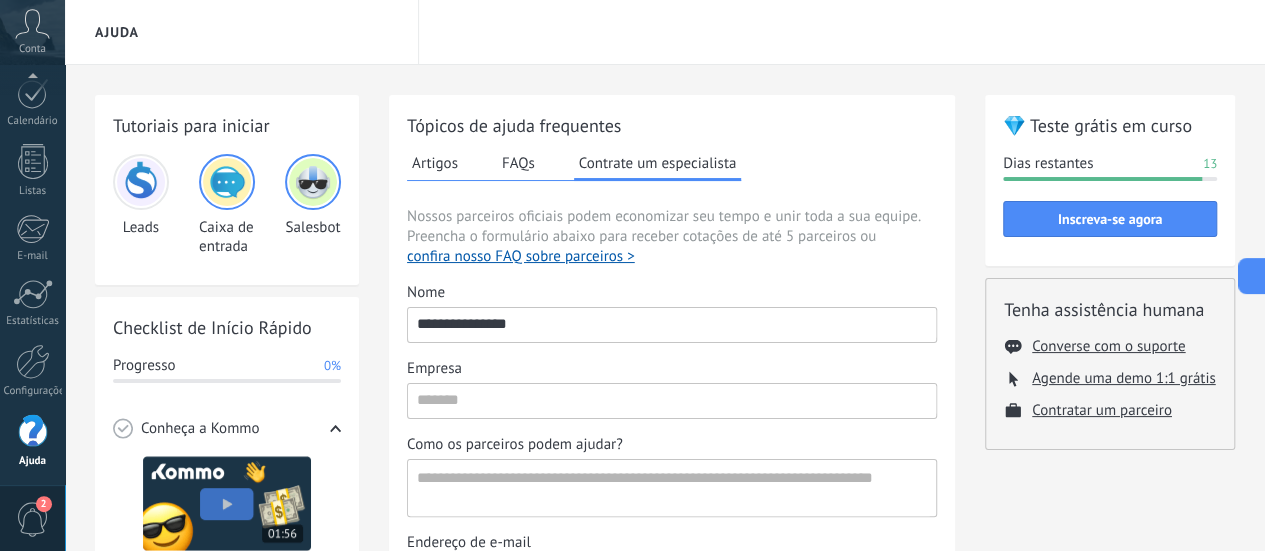 click at bounding box center [141, 182] 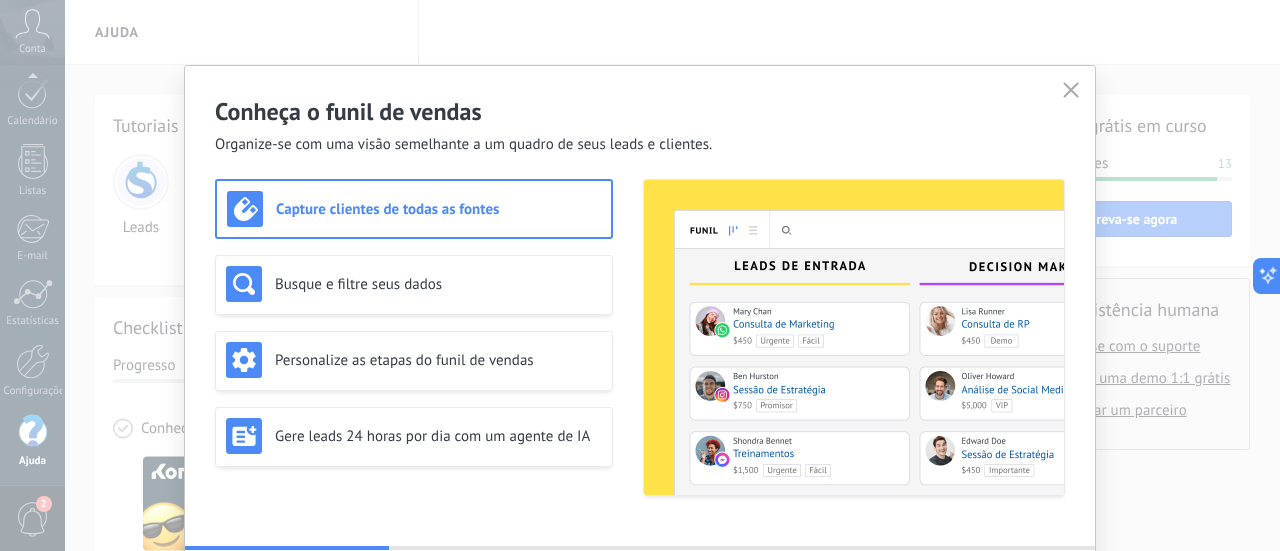 click 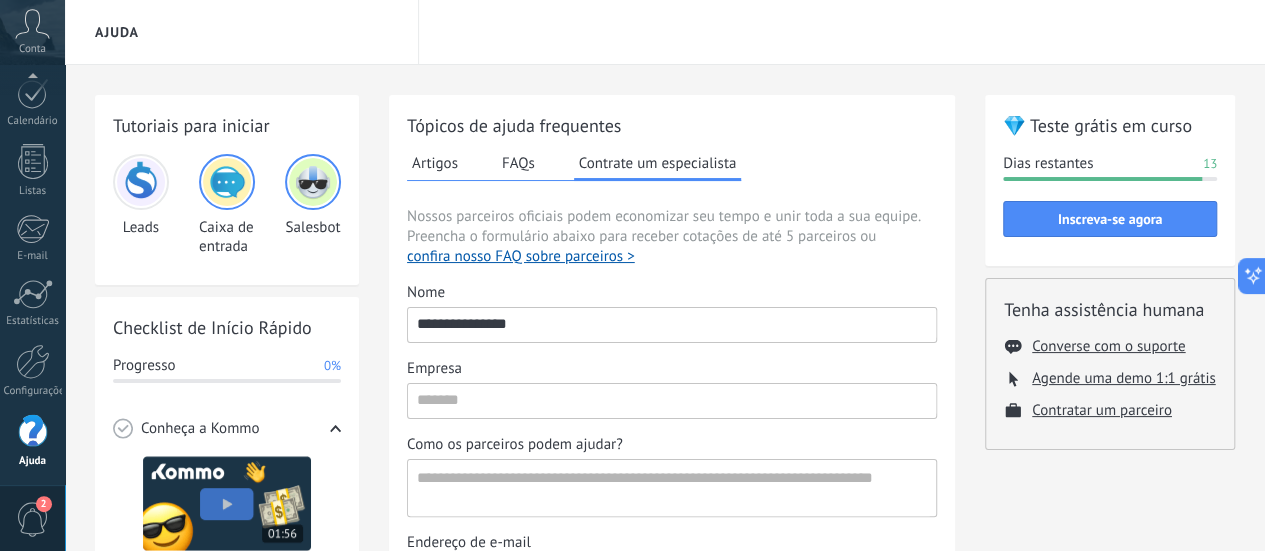 click 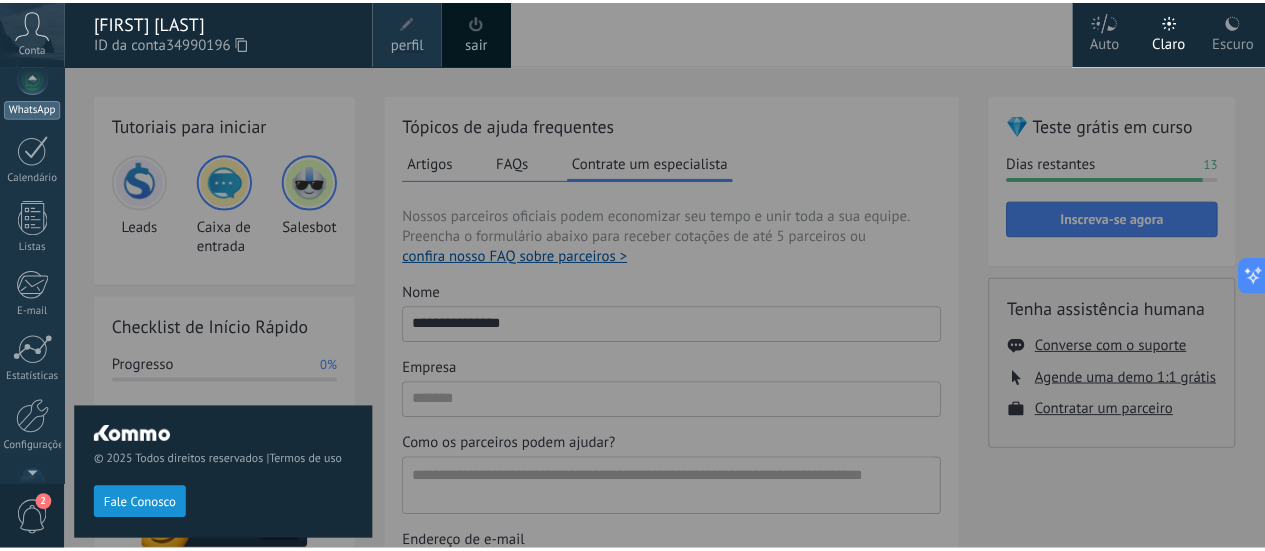 scroll, scrollTop: 220, scrollLeft: 0, axis: vertical 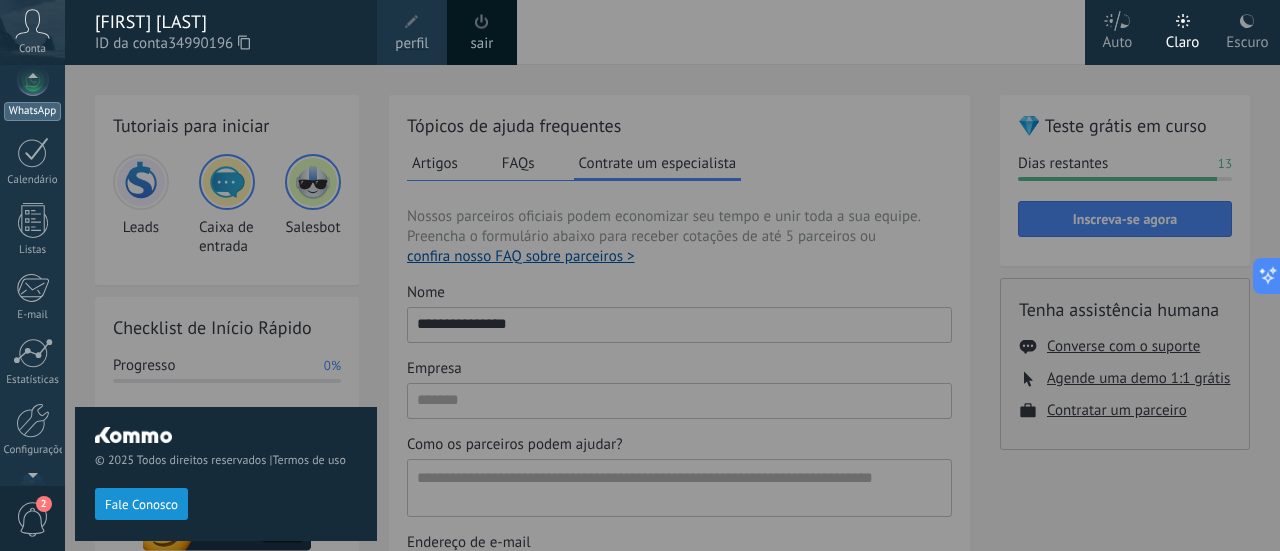 click on "WhatsApp" at bounding box center [32, 92] 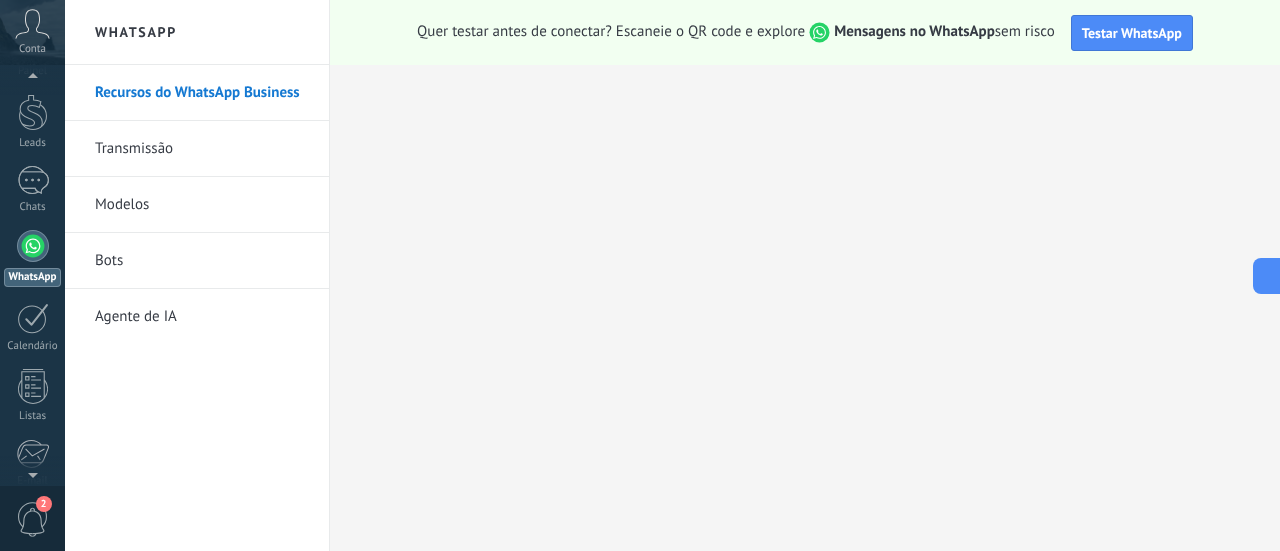 scroll, scrollTop: 57, scrollLeft: 0, axis: vertical 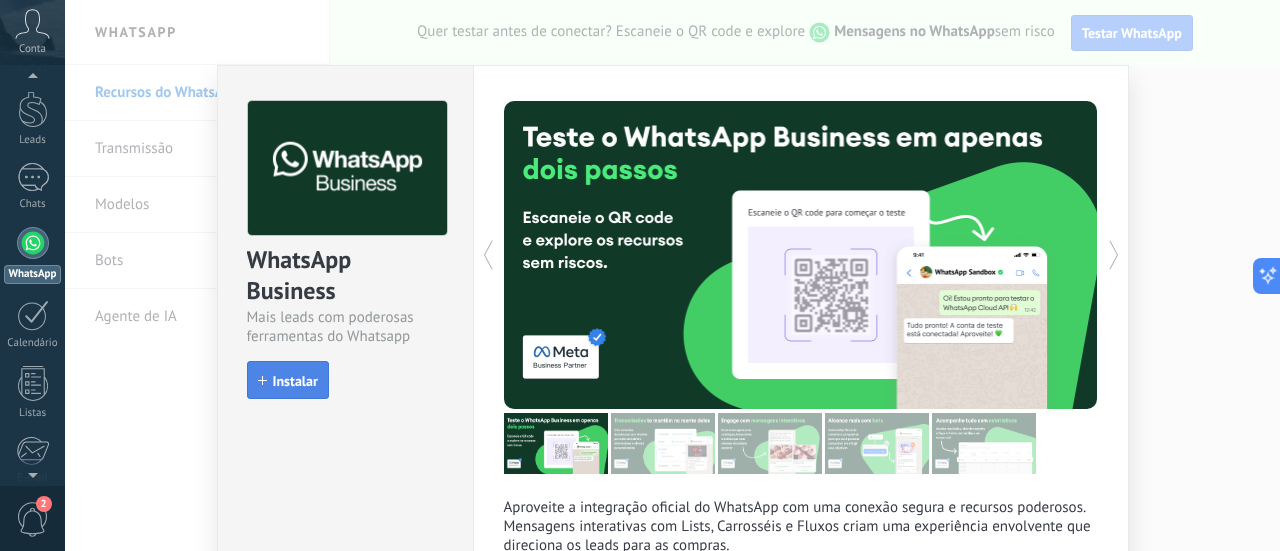 click on "Instalar" at bounding box center [295, 381] 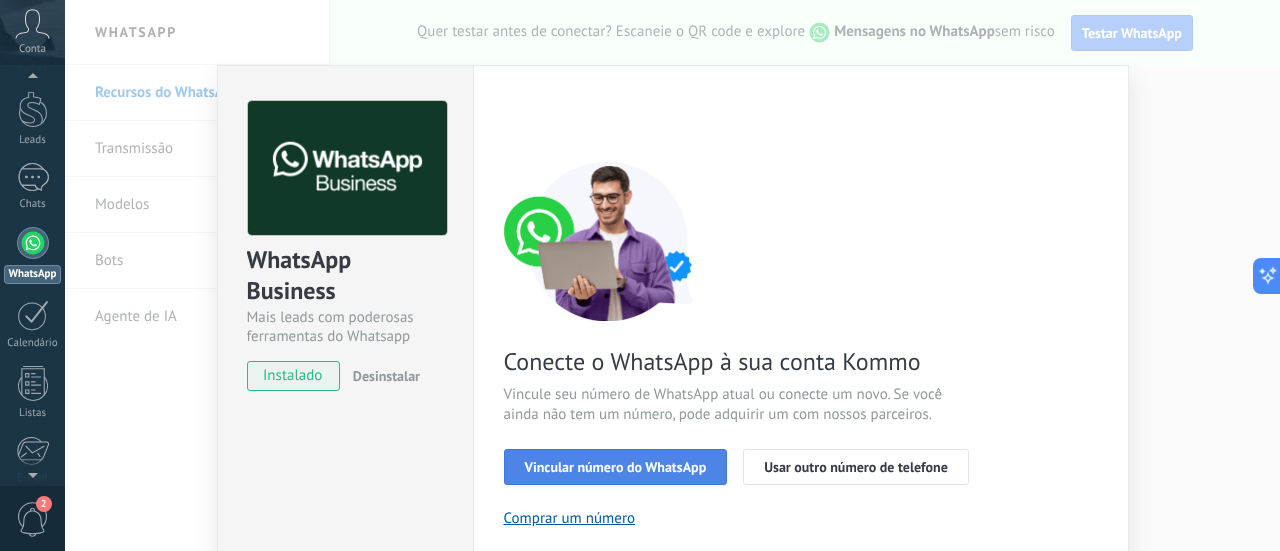 click on "Vincular número do WhatsApp" at bounding box center (616, 467) 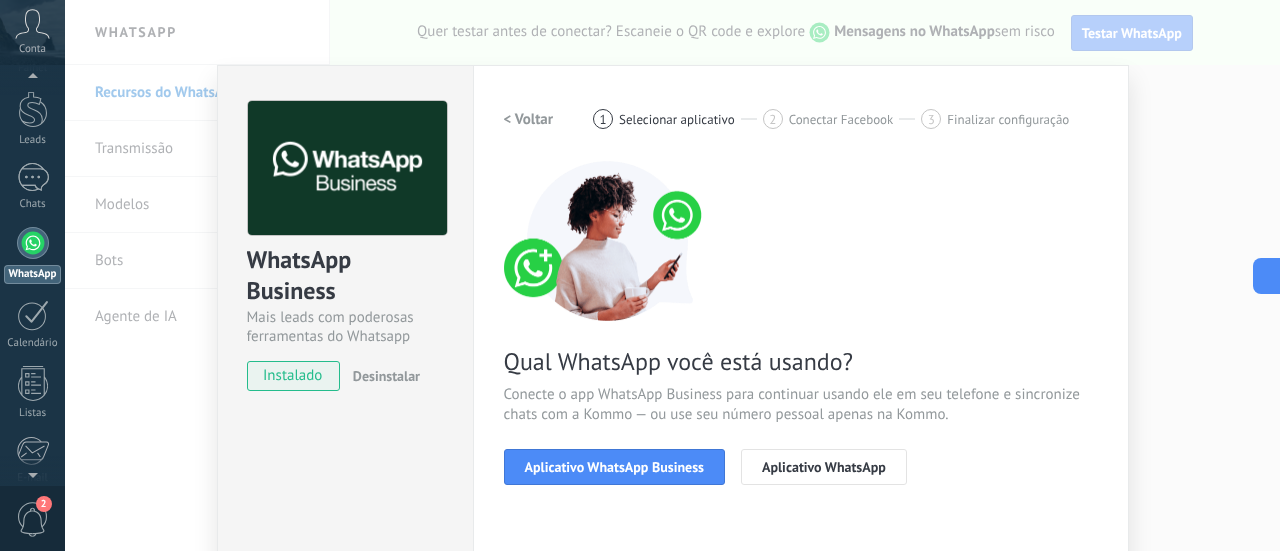 click on "Aplicativo WhatsApp Business" at bounding box center [614, 467] 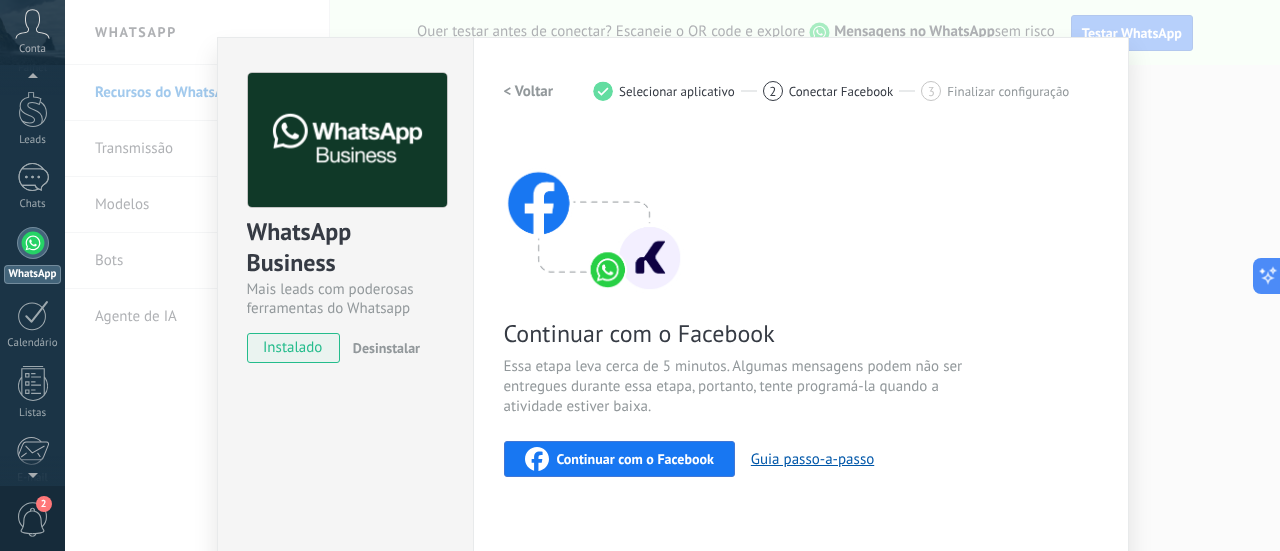 scroll, scrollTop: 25, scrollLeft: 0, axis: vertical 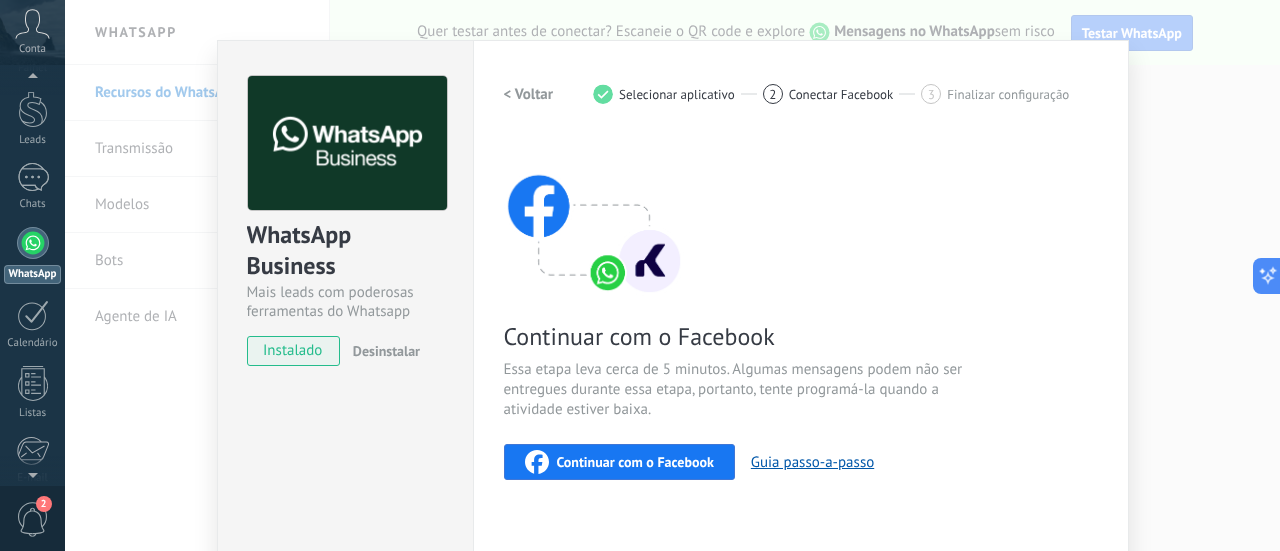 click on "Continuar com o Facebook" at bounding box center (635, 462) 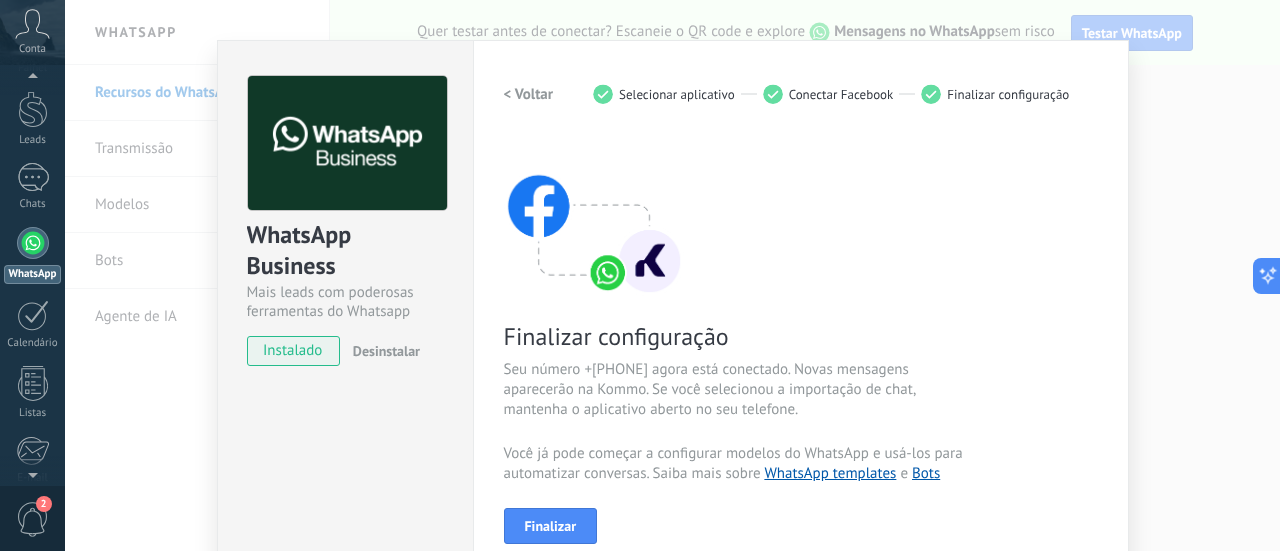 scroll, scrollTop: 278, scrollLeft: 0, axis: vertical 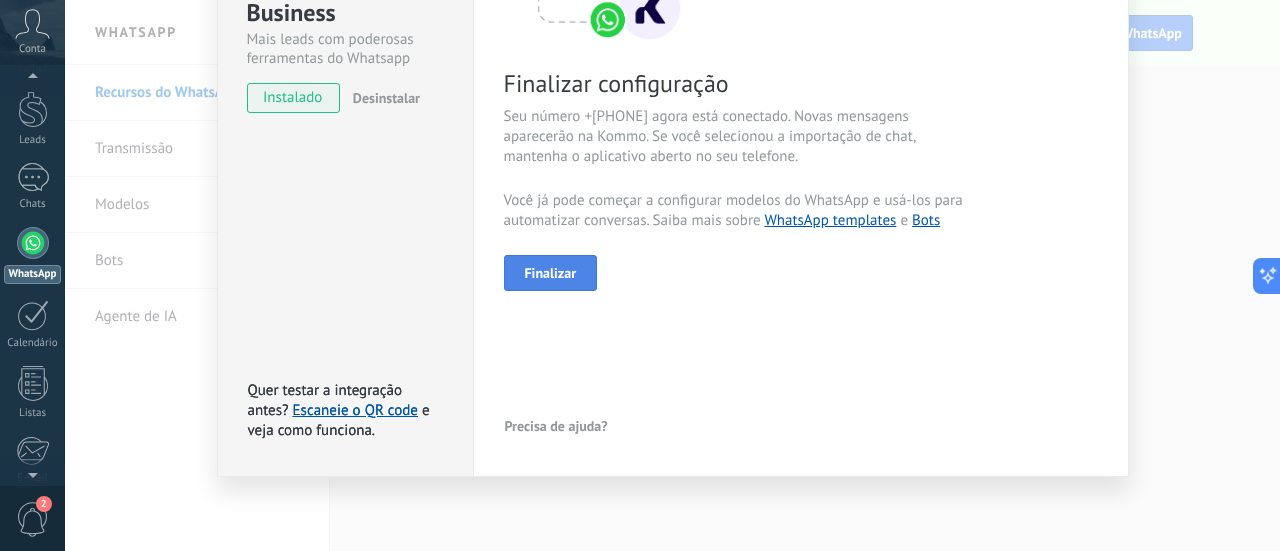 click on "Finalizar" at bounding box center [551, 273] 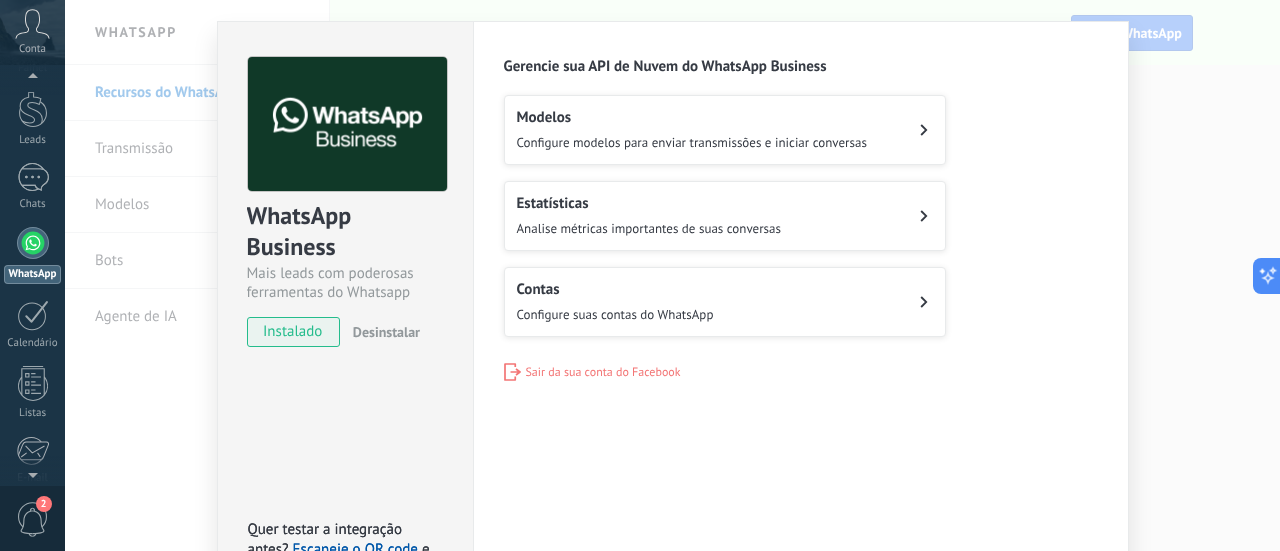 scroll, scrollTop: 0, scrollLeft: 0, axis: both 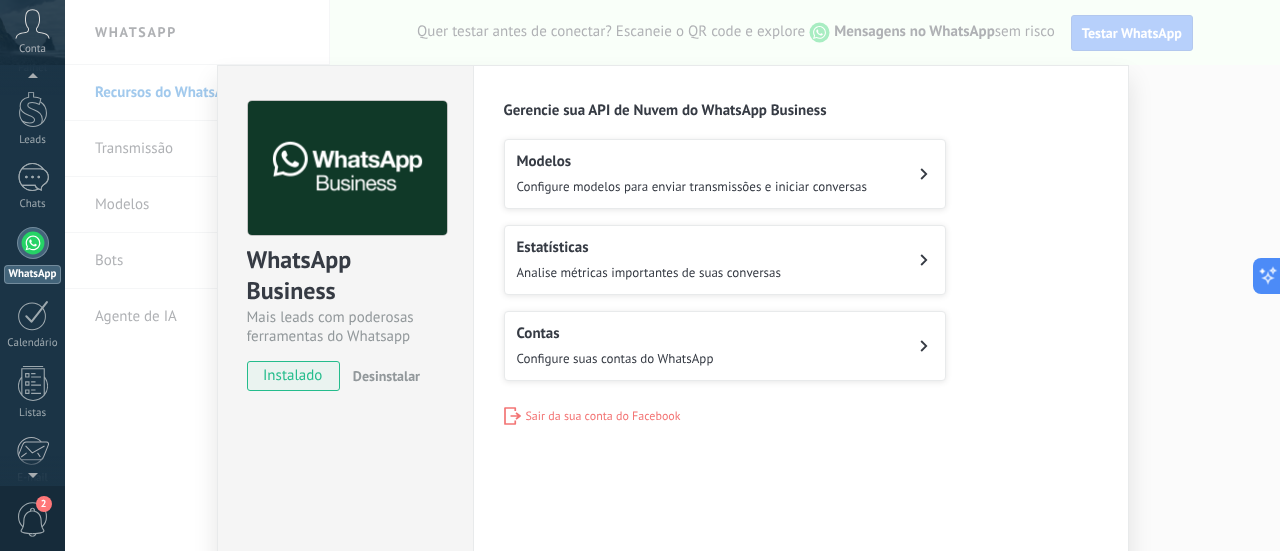click on "Modelos Configure modelos para enviar transmissões e iniciar conversas" at bounding box center (725, 174) 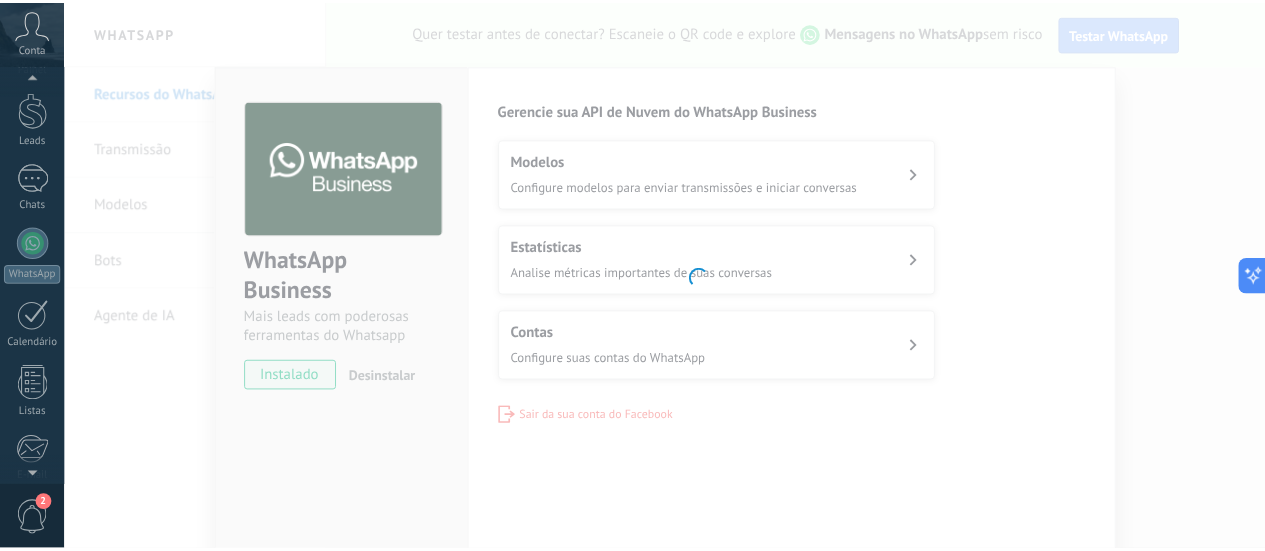 scroll, scrollTop: 279, scrollLeft: 0, axis: vertical 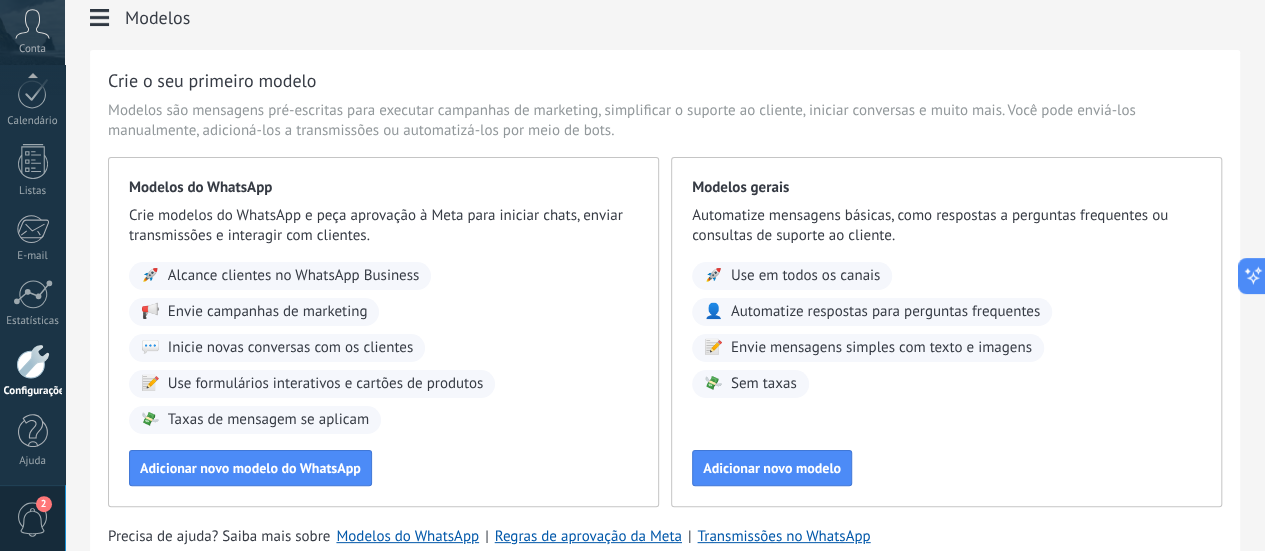 click on "Agente de IA" at bounding box center [-116, 485] 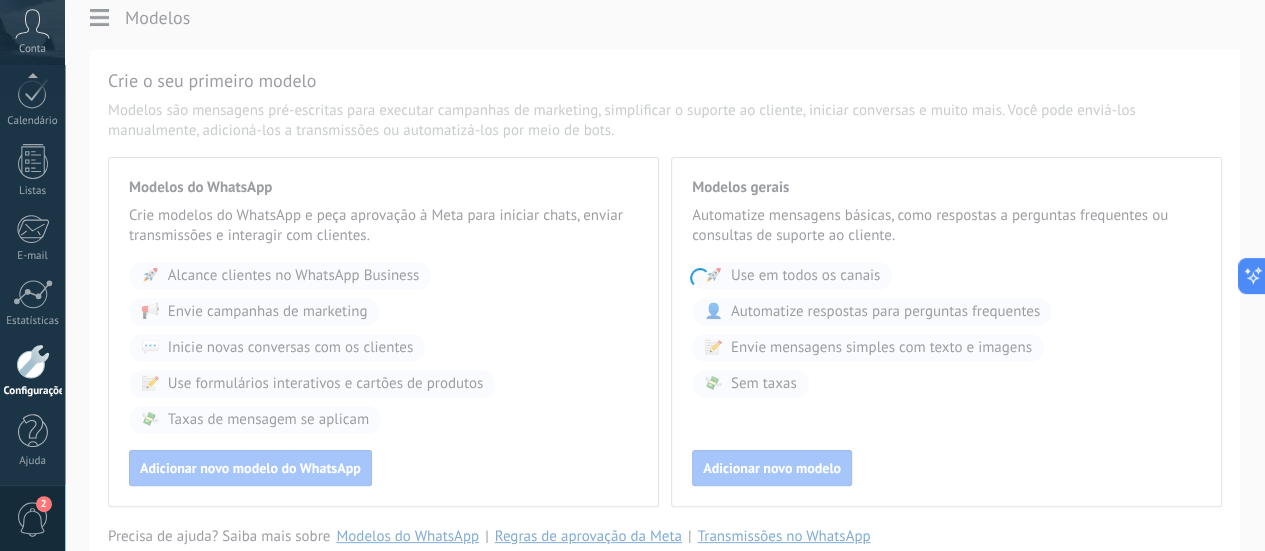 scroll, scrollTop: 0, scrollLeft: 0, axis: both 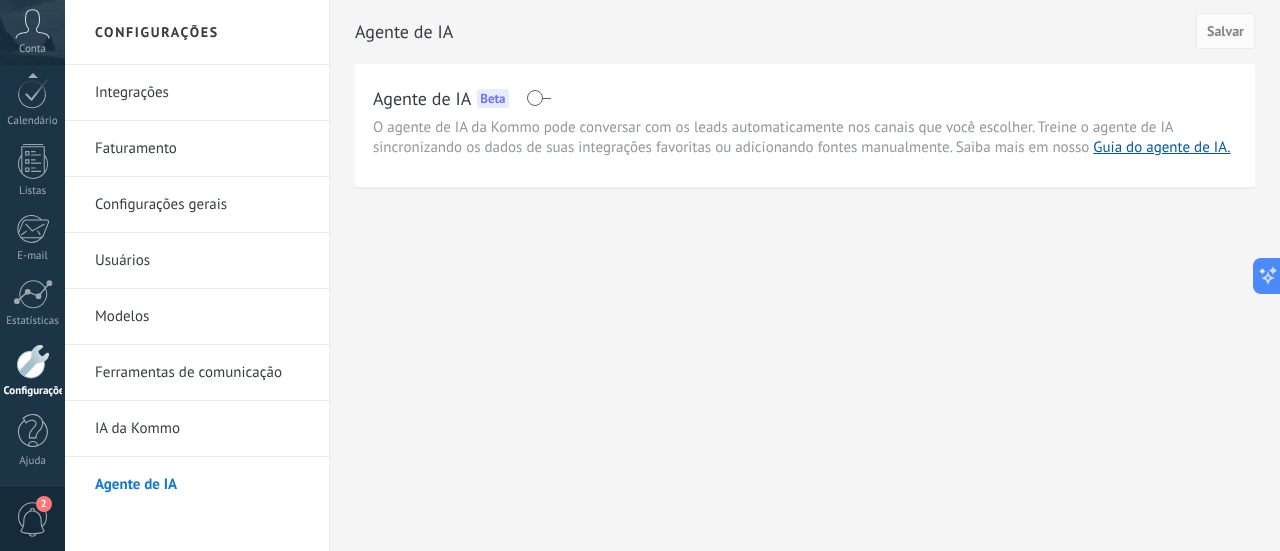 click at bounding box center [538, 98] 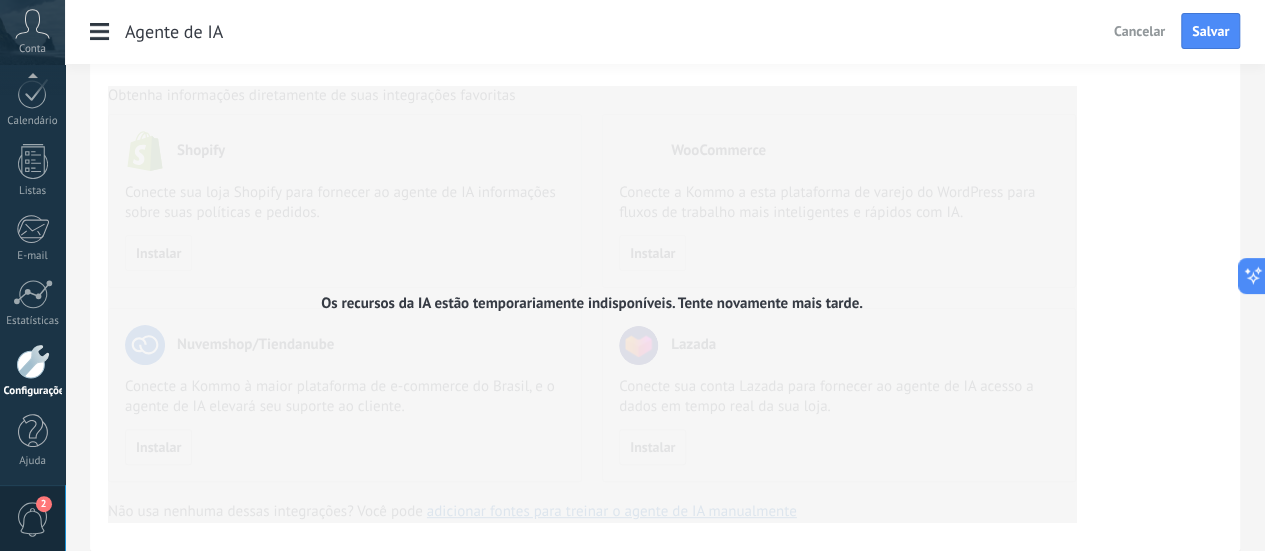scroll, scrollTop: 0, scrollLeft: 0, axis: both 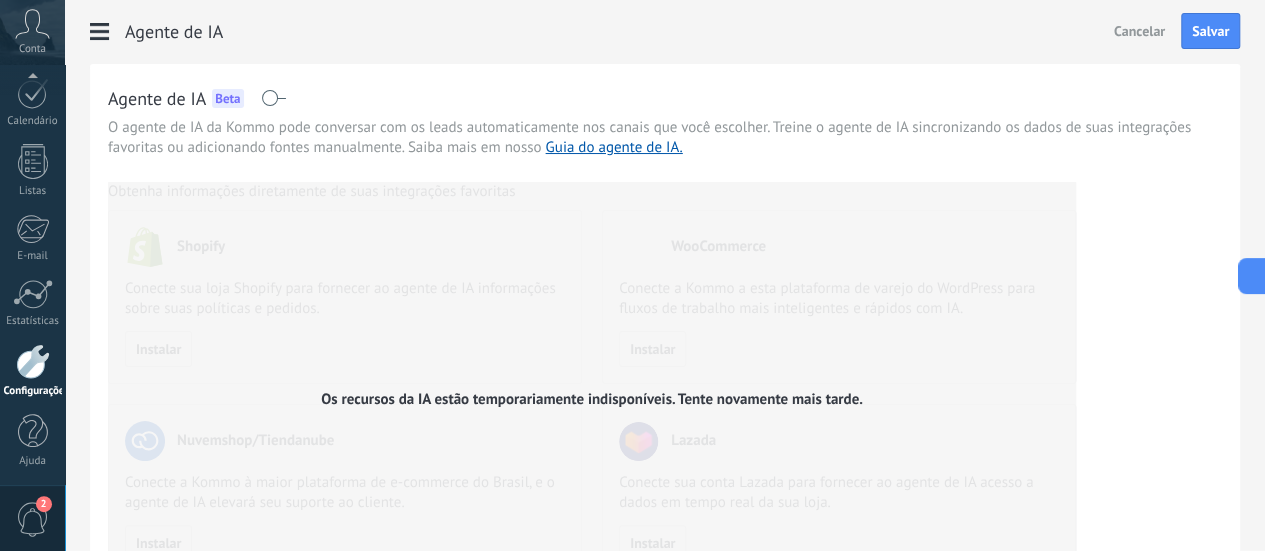 click on "IA da Kommo" at bounding box center [-116, 429] 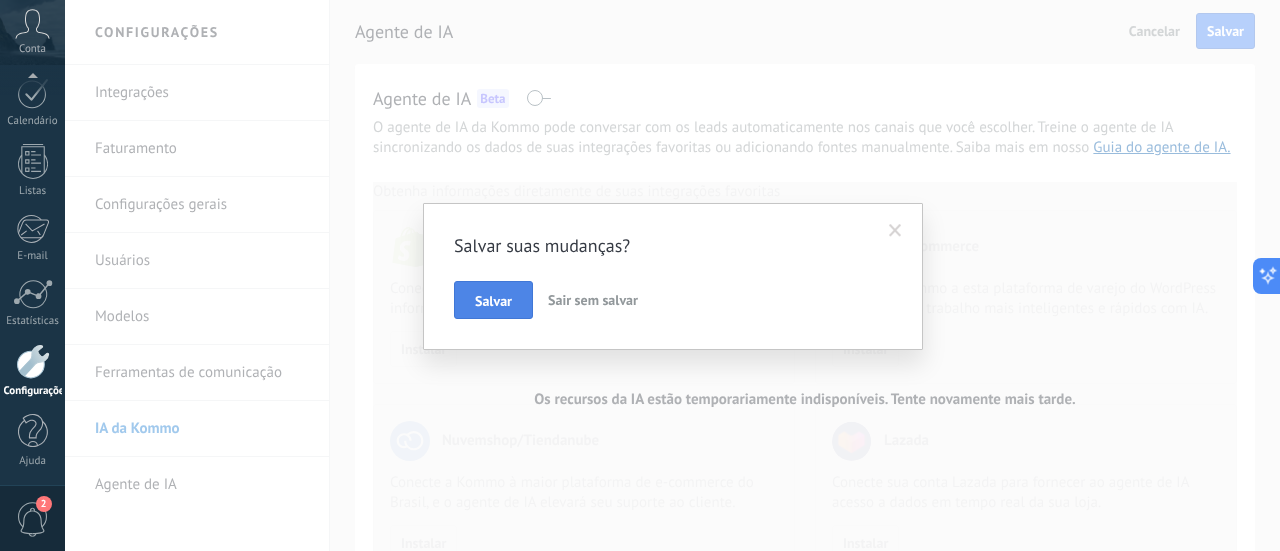 click on "Salvar" at bounding box center [493, 300] 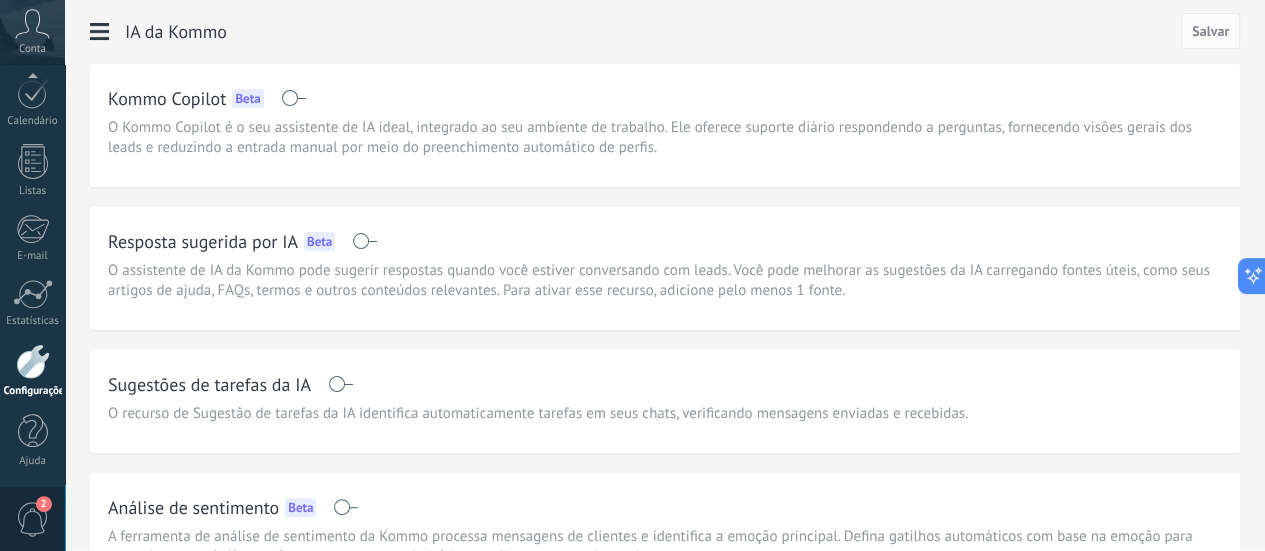 click at bounding box center (364, 241) 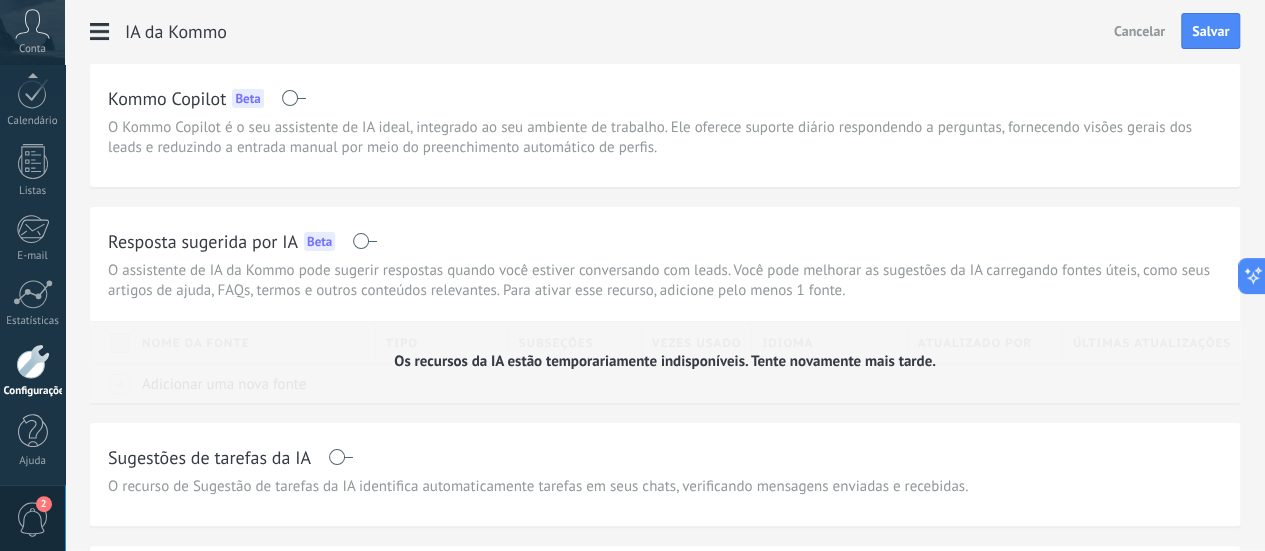 scroll, scrollTop: 2, scrollLeft: 0, axis: vertical 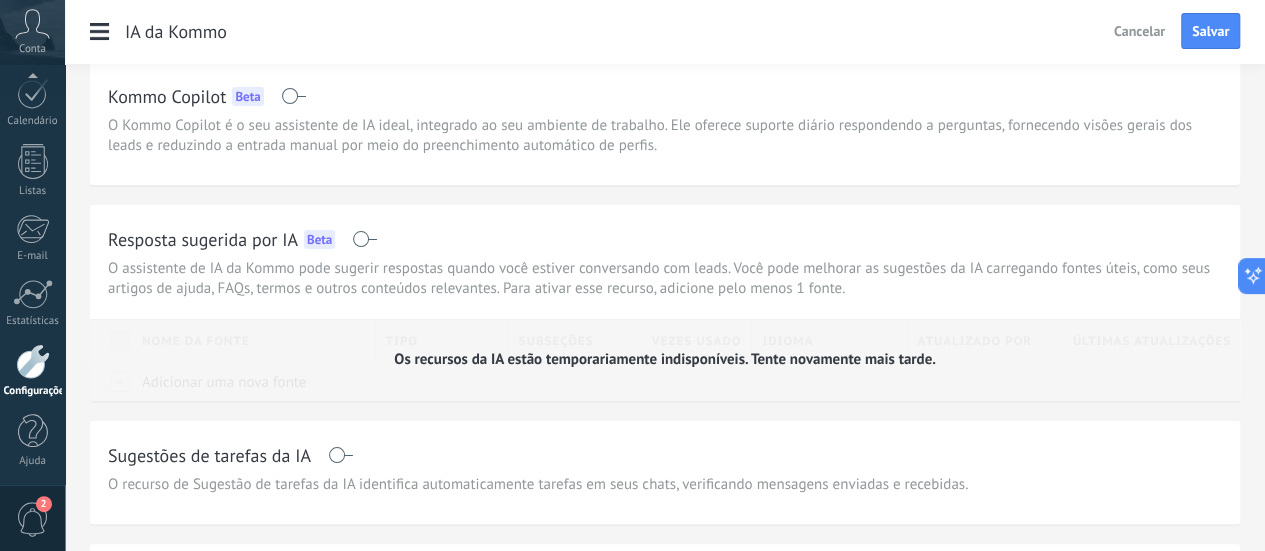 click at bounding box center (364, 239) 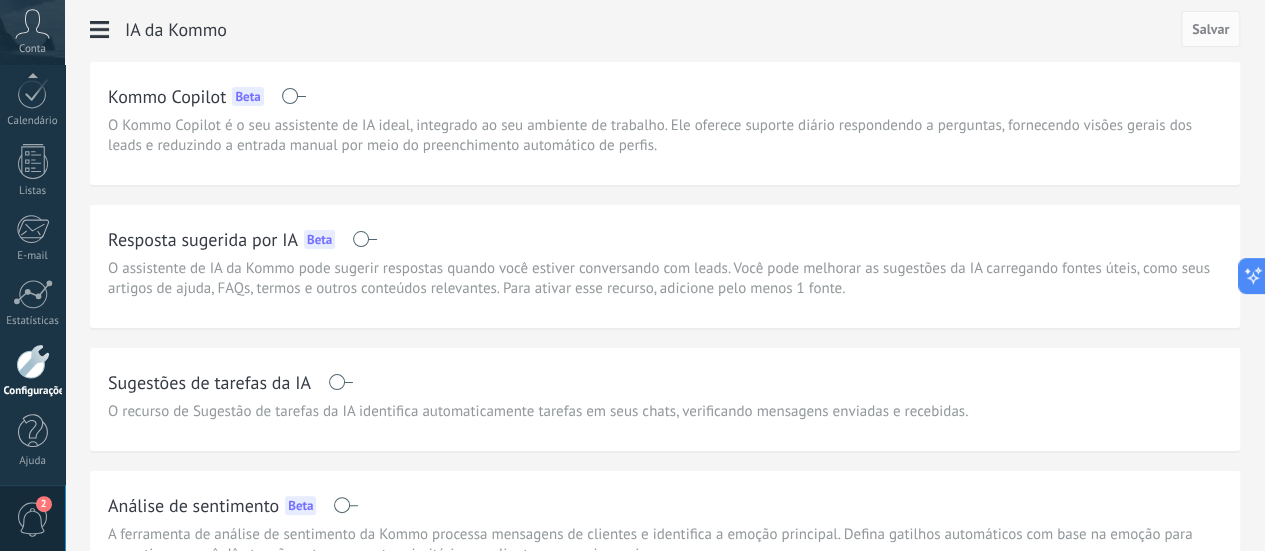 click on "Kommo Copilot" at bounding box center (167, 96) 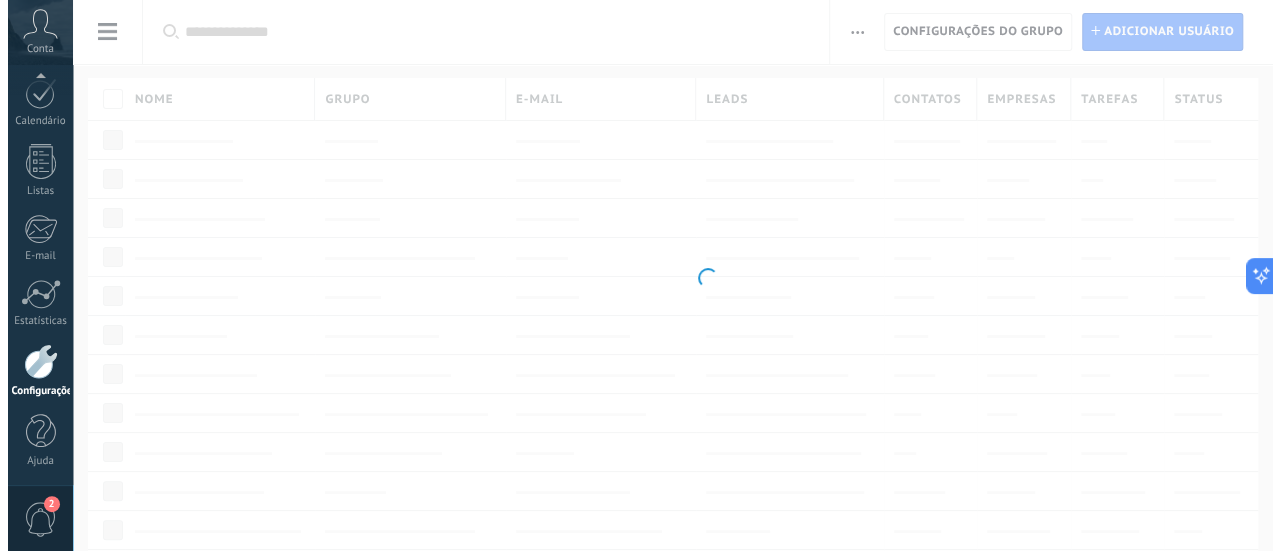 scroll, scrollTop: 0, scrollLeft: 0, axis: both 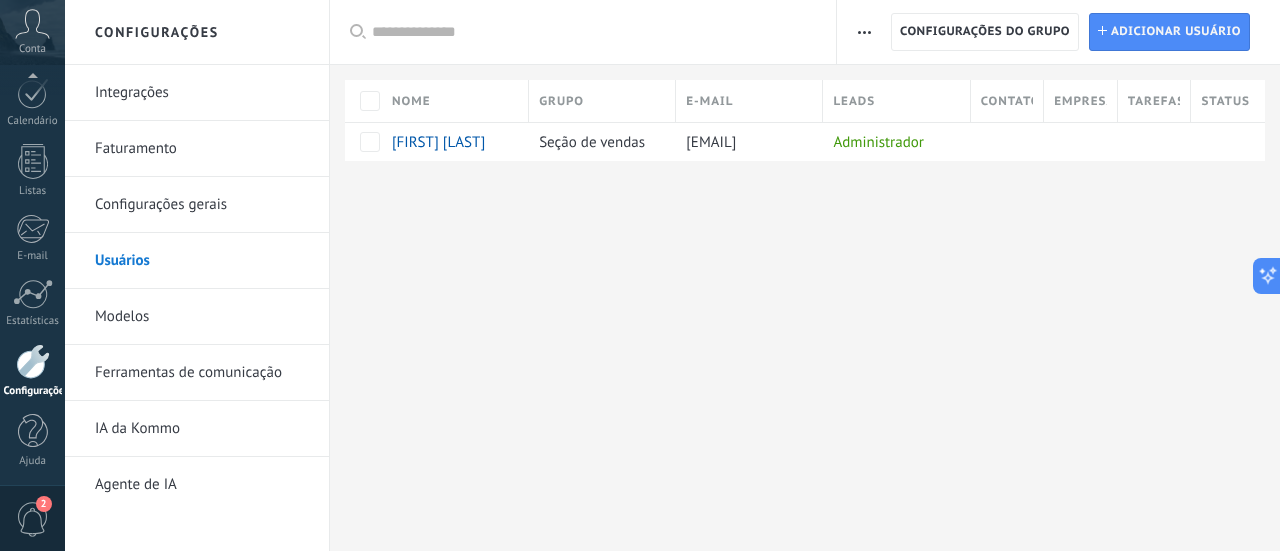 click on "2" at bounding box center (33, 519) 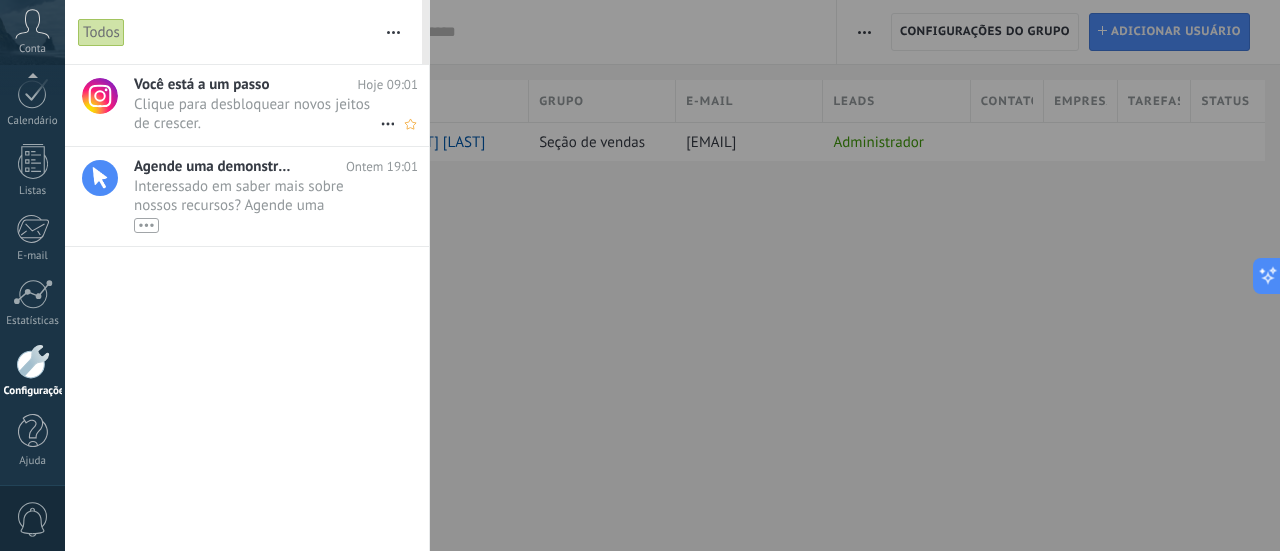 click on "Clique para desbloquear novos jeitos de crescer.
•••" at bounding box center [257, 114] 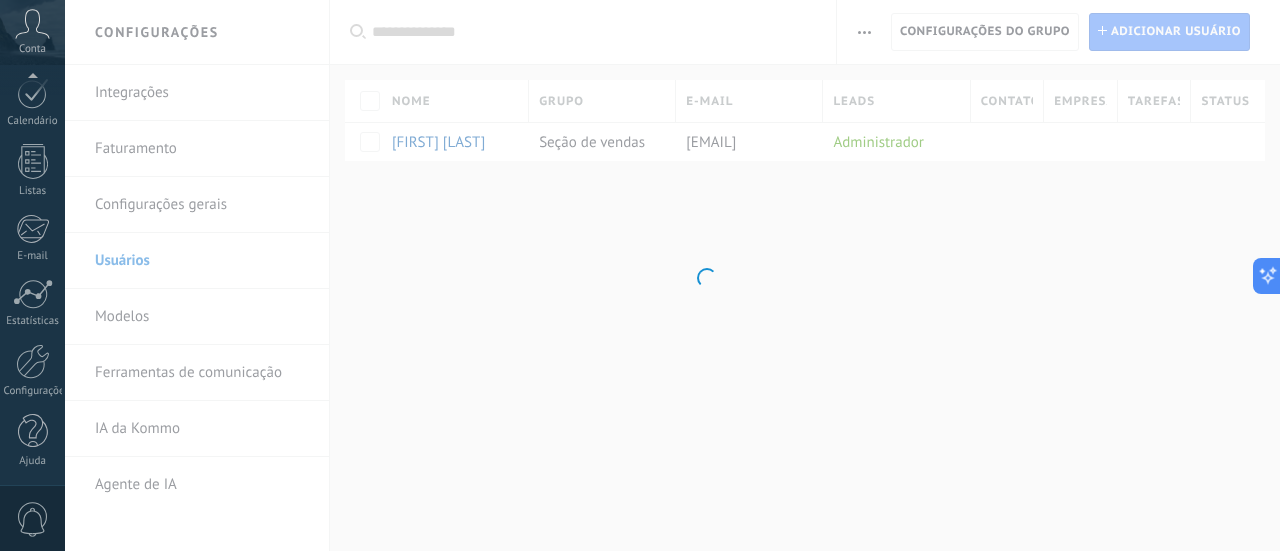 scroll, scrollTop: 0, scrollLeft: 0, axis: both 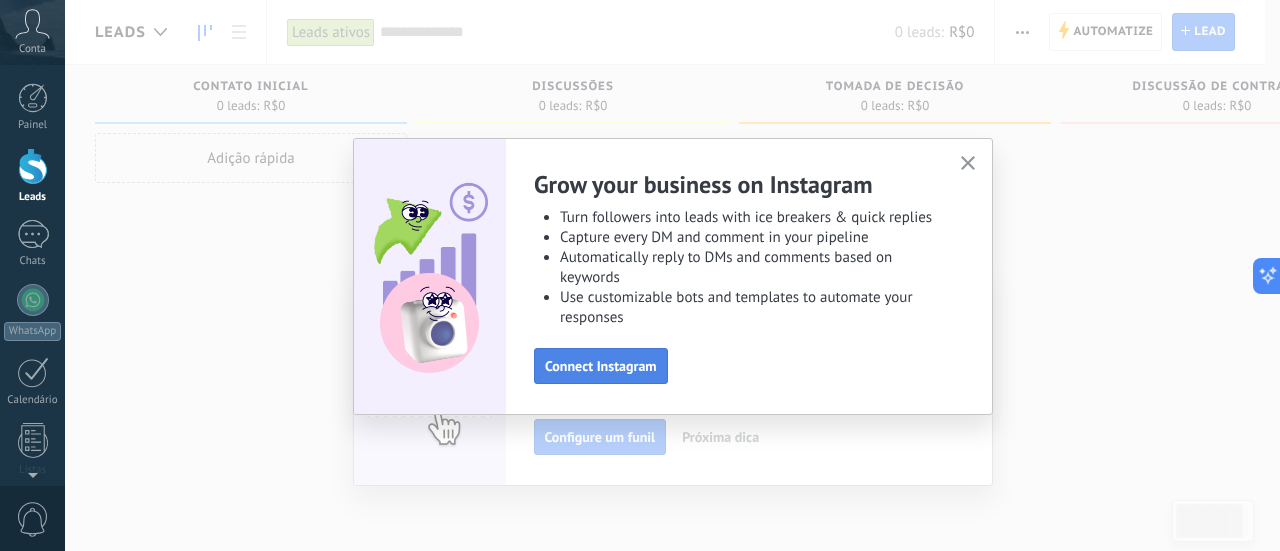 click on "Connect Instagram" at bounding box center (601, 366) 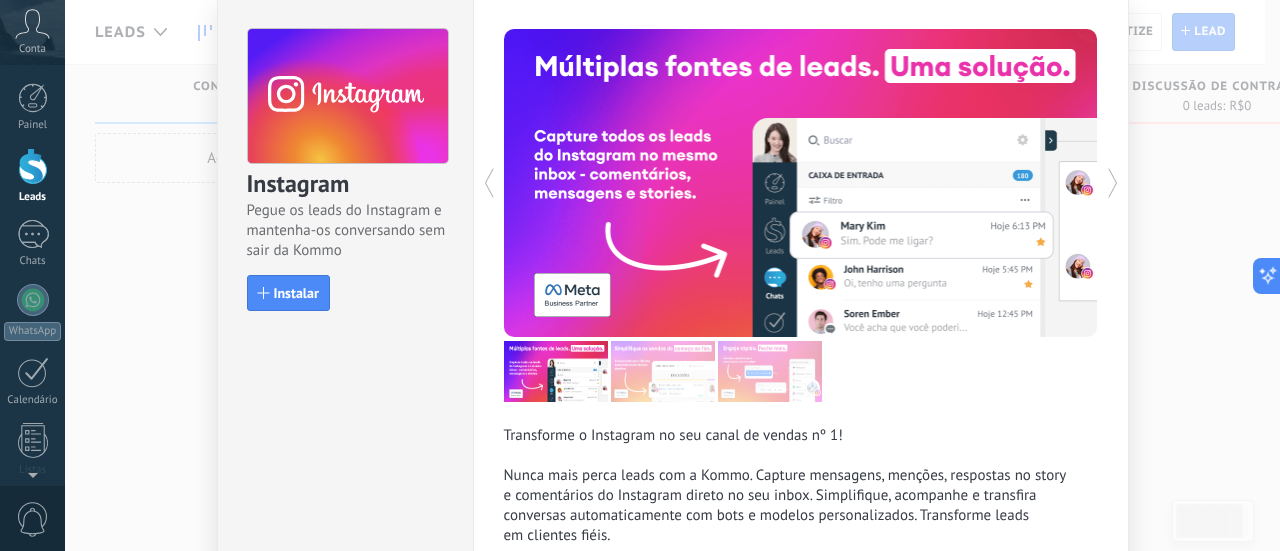 scroll, scrollTop: 79, scrollLeft: 0, axis: vertical 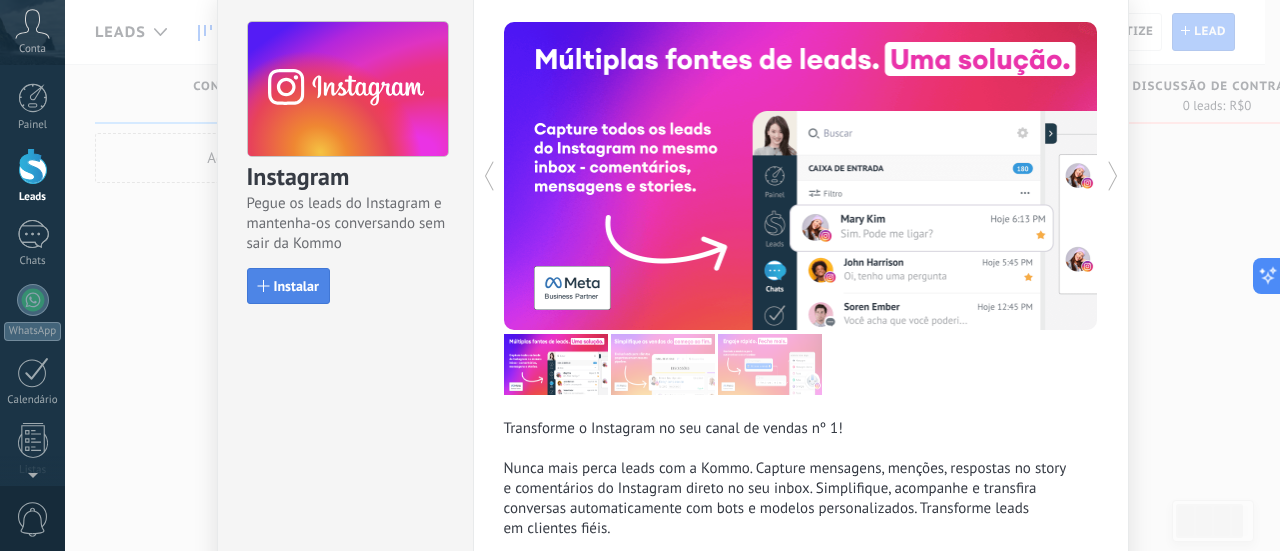 click on "Instalar" at bounding box center [296, 286] 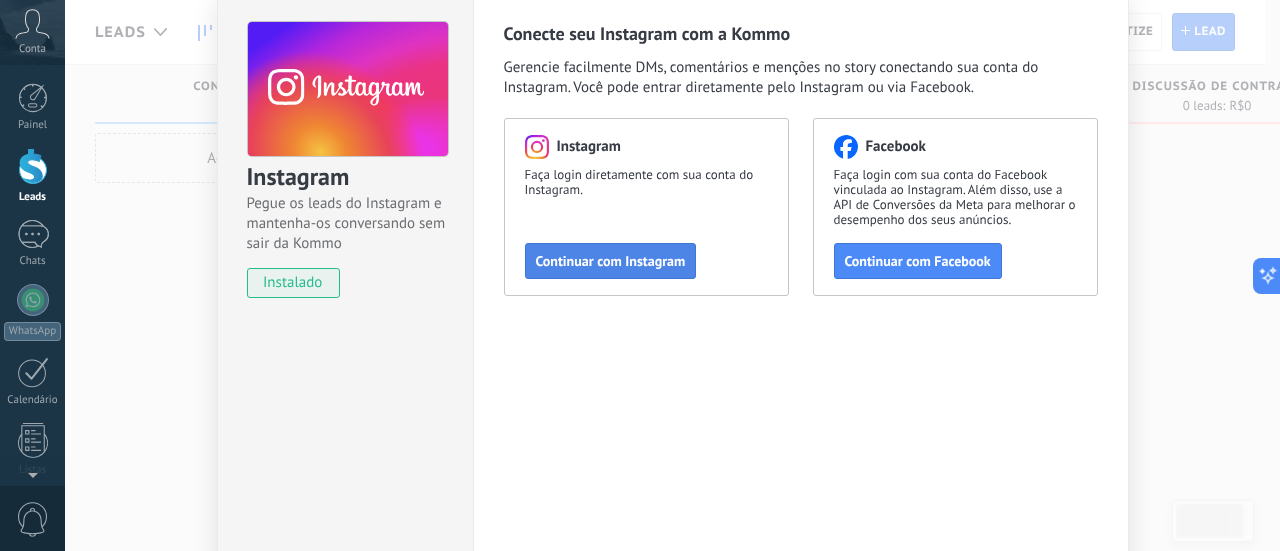 click on "Continuar com Instagram" at bounding box center [611, 261] 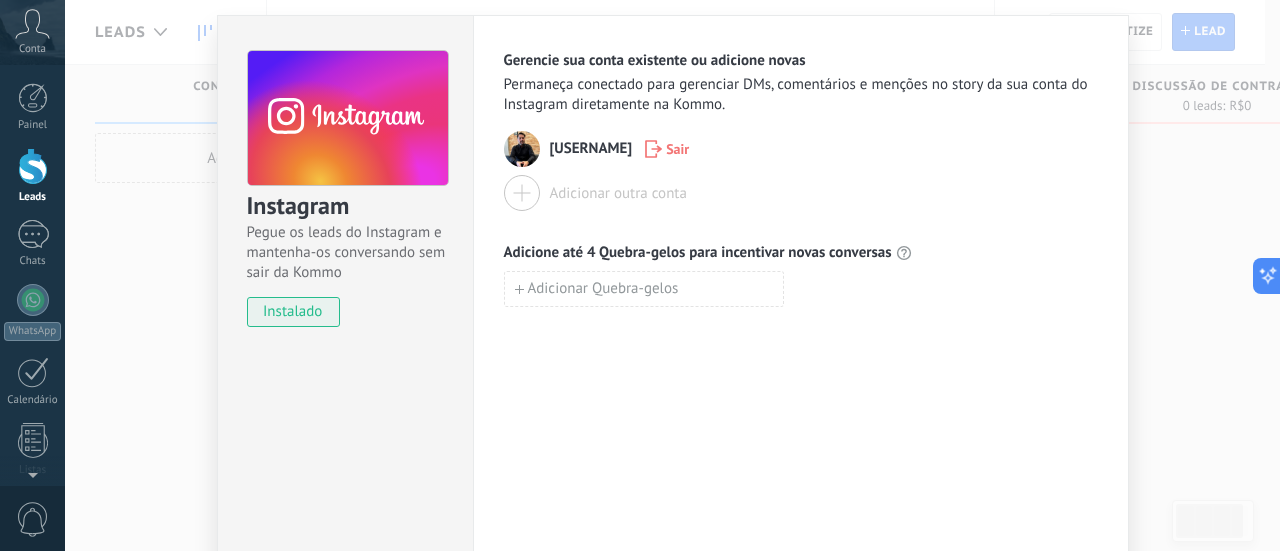 scroll, scrollTop: 0, scrollLeft: 0, axis: both 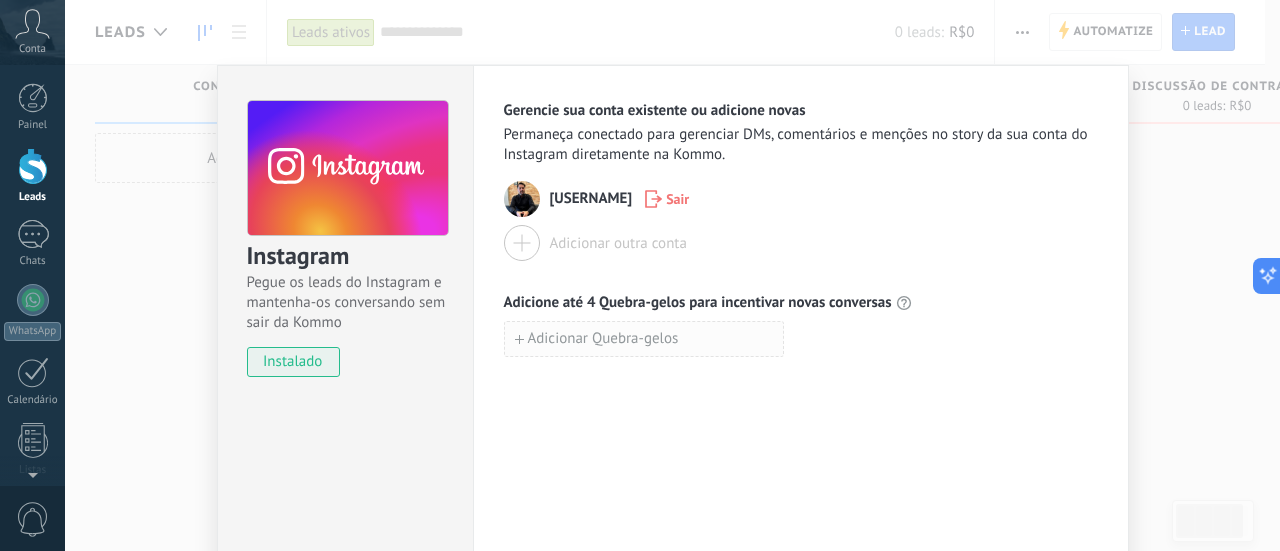 click on "Adicionar Quebra-gelos" at bounding box center (597, 339) 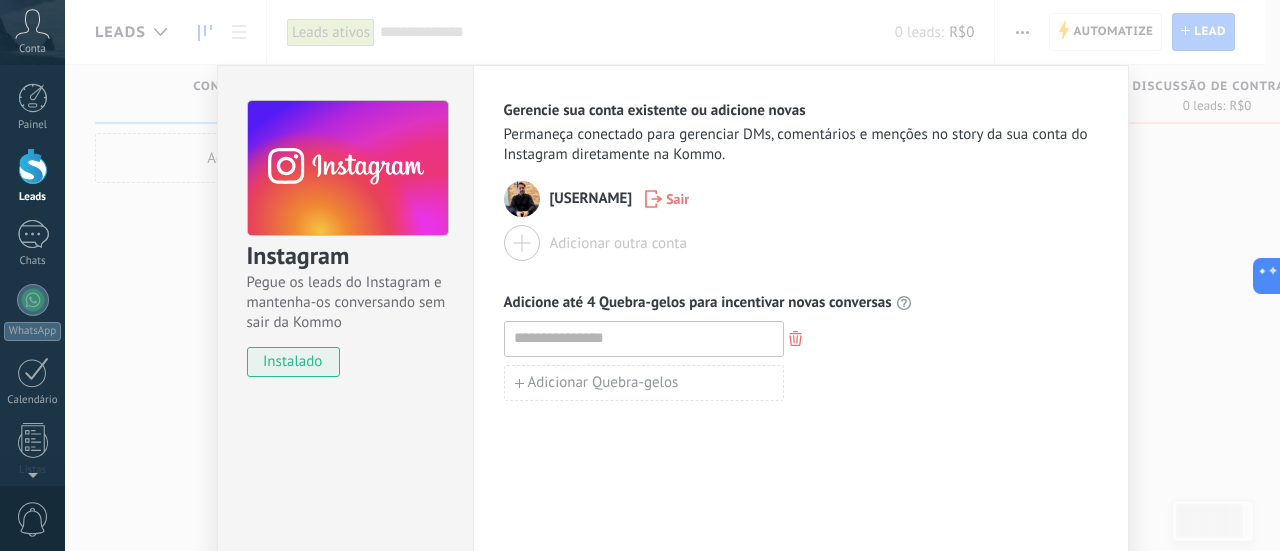 click on "Adicionar Quebra-gelos" at bounding box center [801, 383] 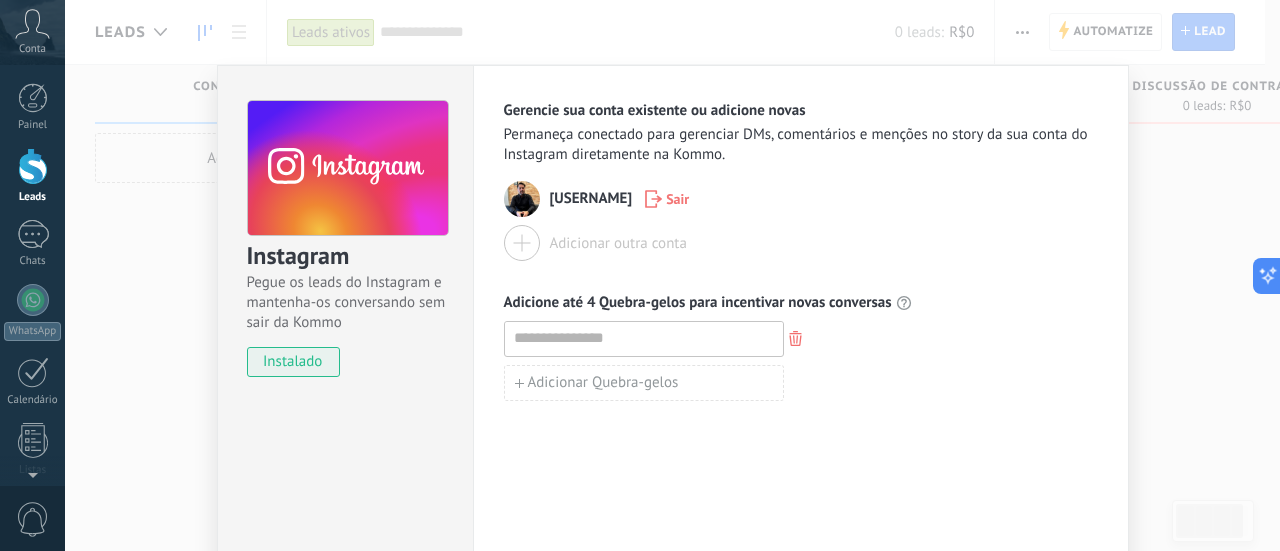 click 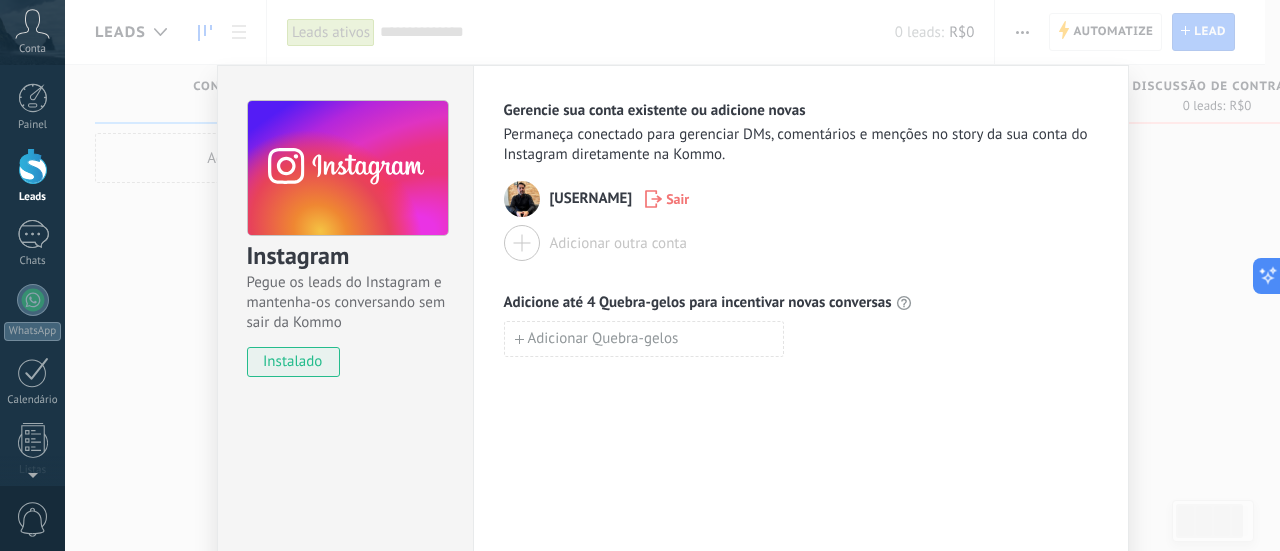 click on "Instagram Pegue os leads do Instagram e mantenha-os conversando sem sair da Kommo instalado Gerencie sua conta existente ou adicione novas Permaneça conectado para gerenciar DMs, comentários e menções no story da sua conta do Instagram diretamente na Kommo. [USERNAME] Sair Adicionar outra conta Adicione até 4 Quebra-gelos para incentivar novas conversas Adicionar Quebra-gelos" at bounding box center (672, 275) 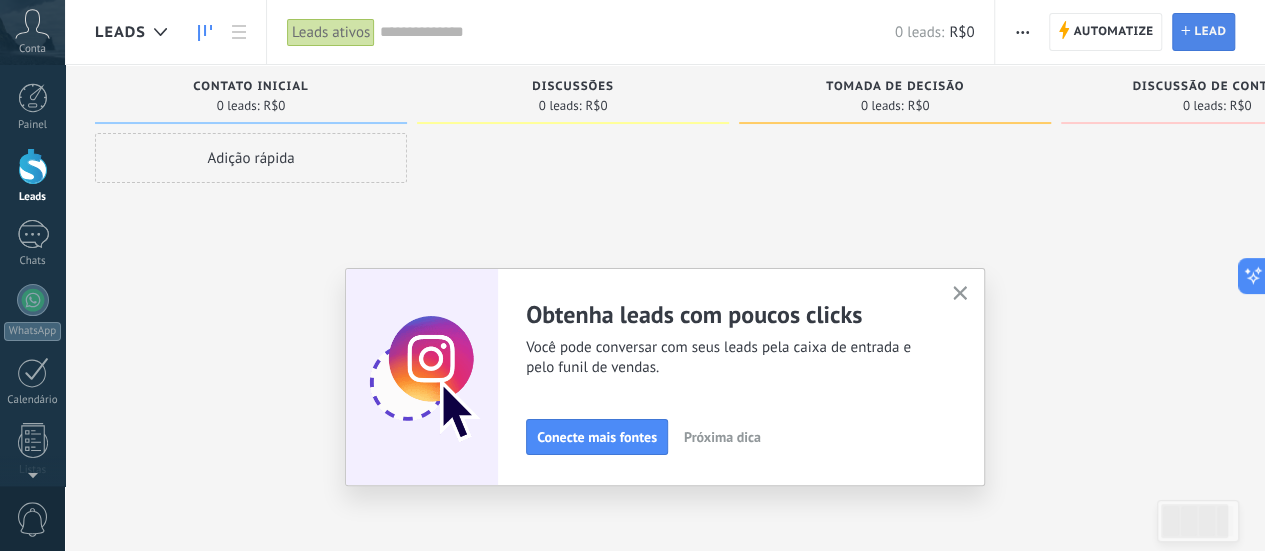 click on "Lead Novo lead" at bounding box center [1203, 32] 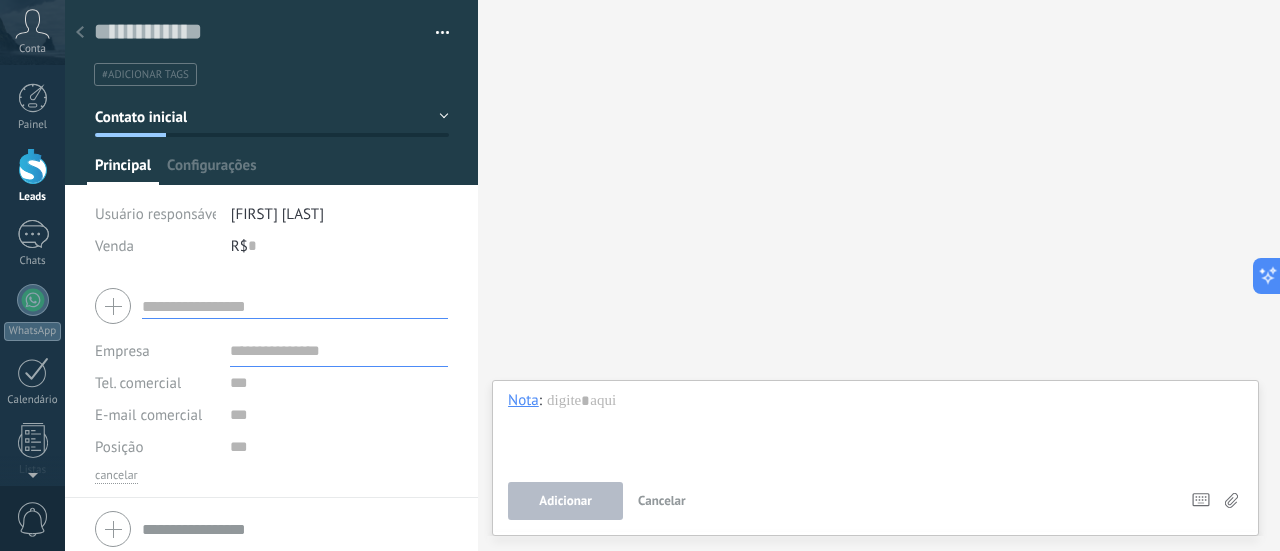 click at bounding box center [295, 306] 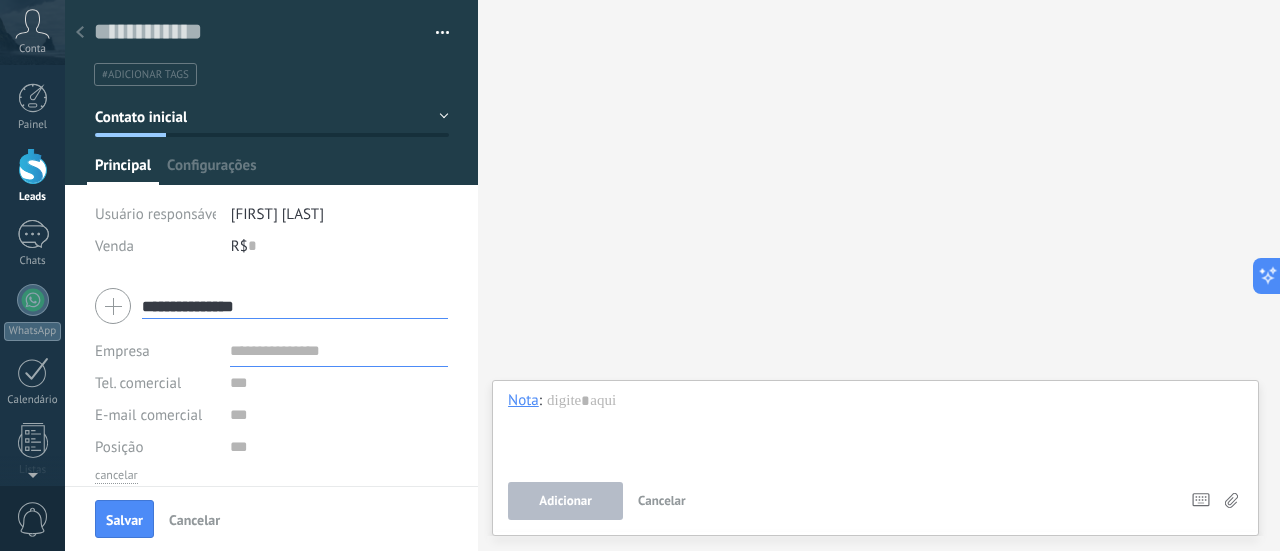 type on "**********" 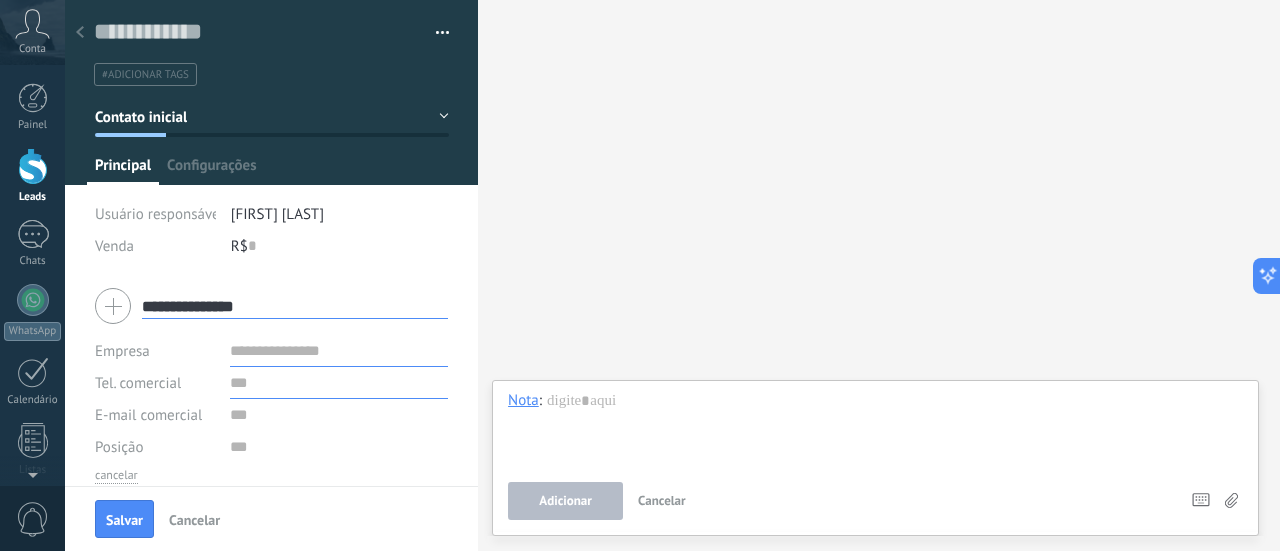 click at bounding box center (339, 383) 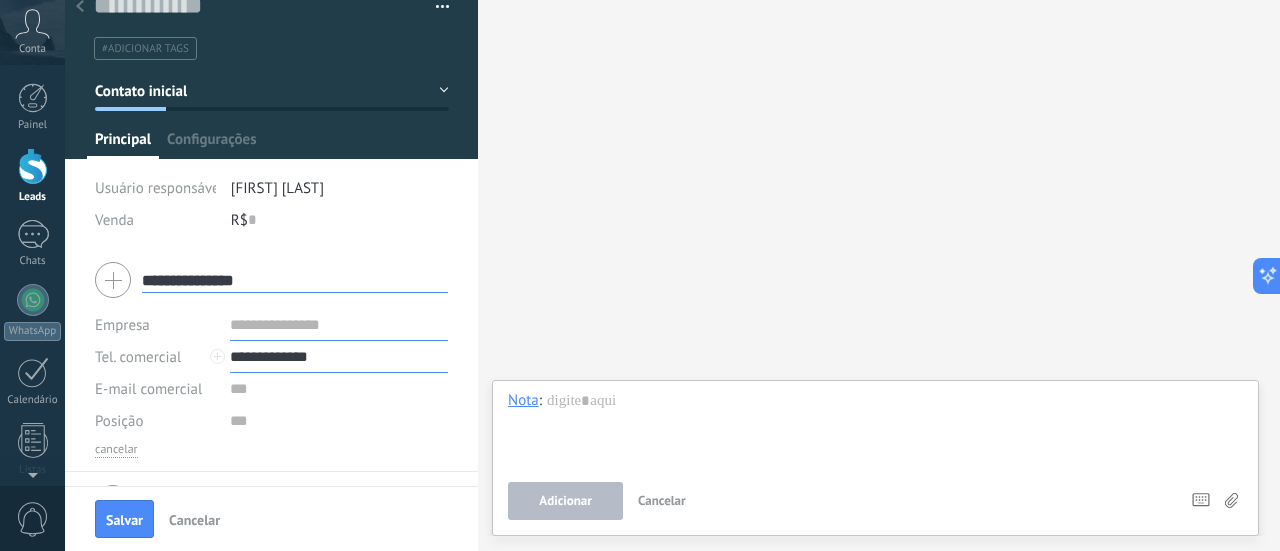 scroll, scrollTop: 22, scrollLeft: 0, axis: vertical 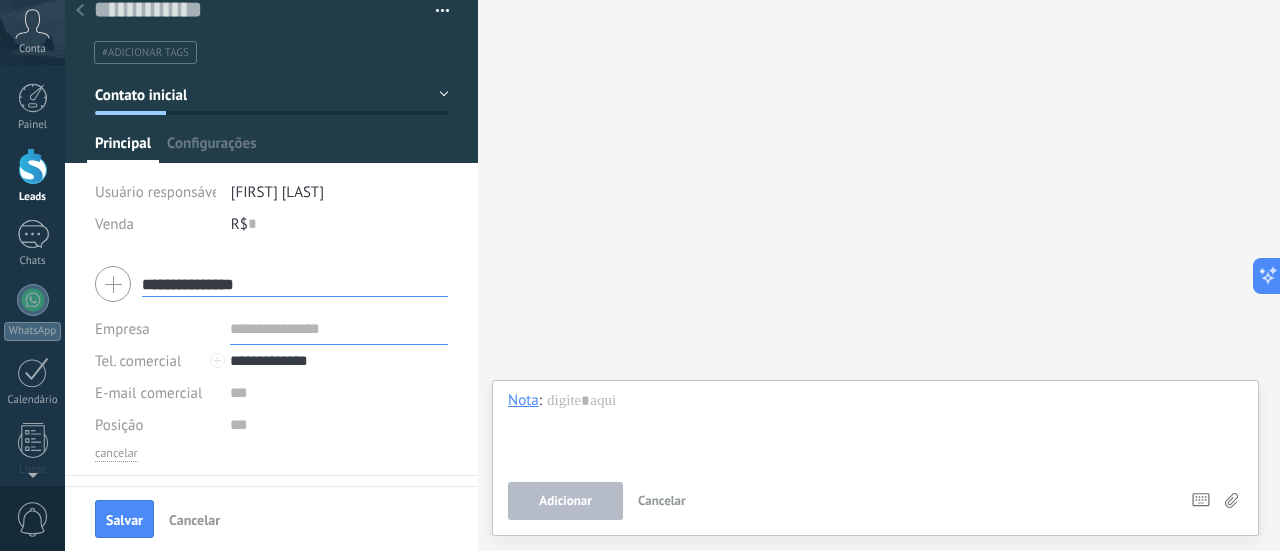 type on "**********" 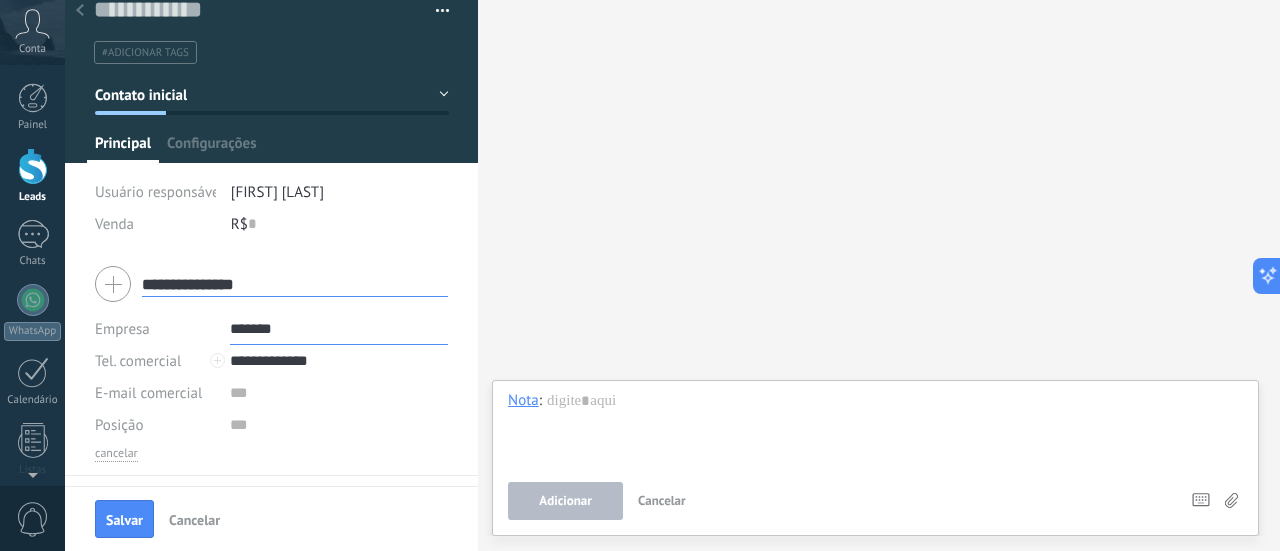 scroll, scrollTop: 73, scrollLeft: 0, axis: vertical 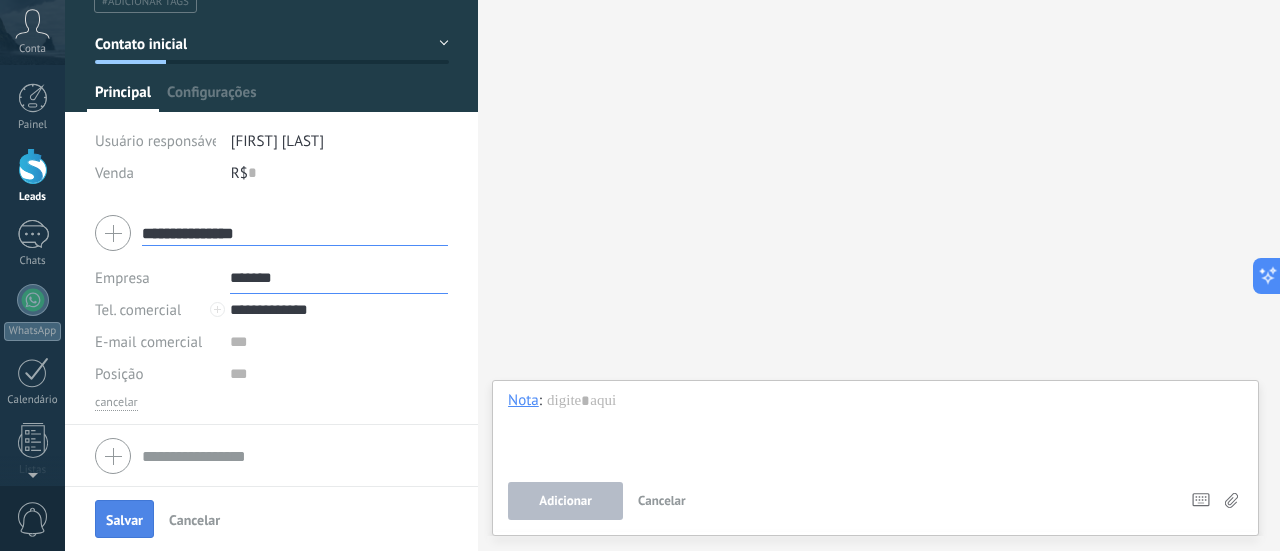type on "*******" 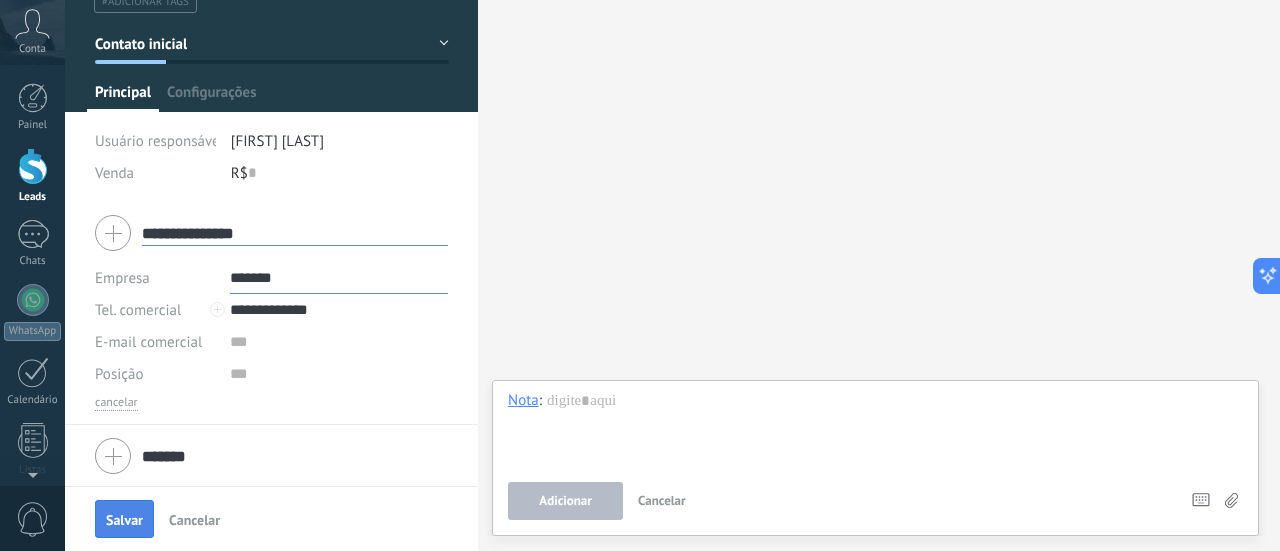 click on "Salvar" at bounding box center [124, 520] 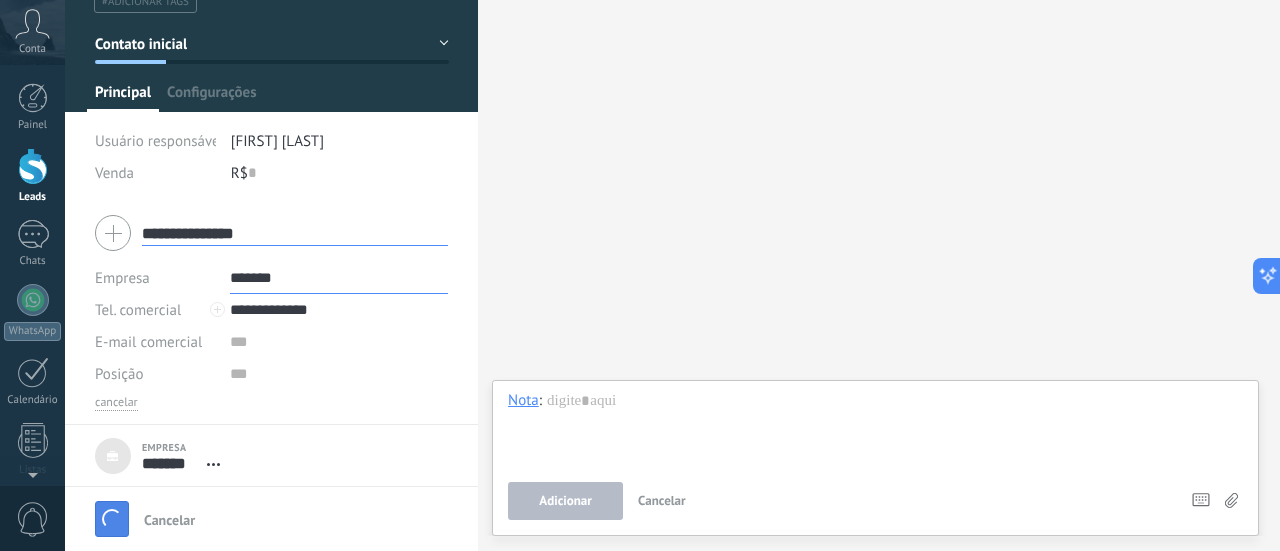 type 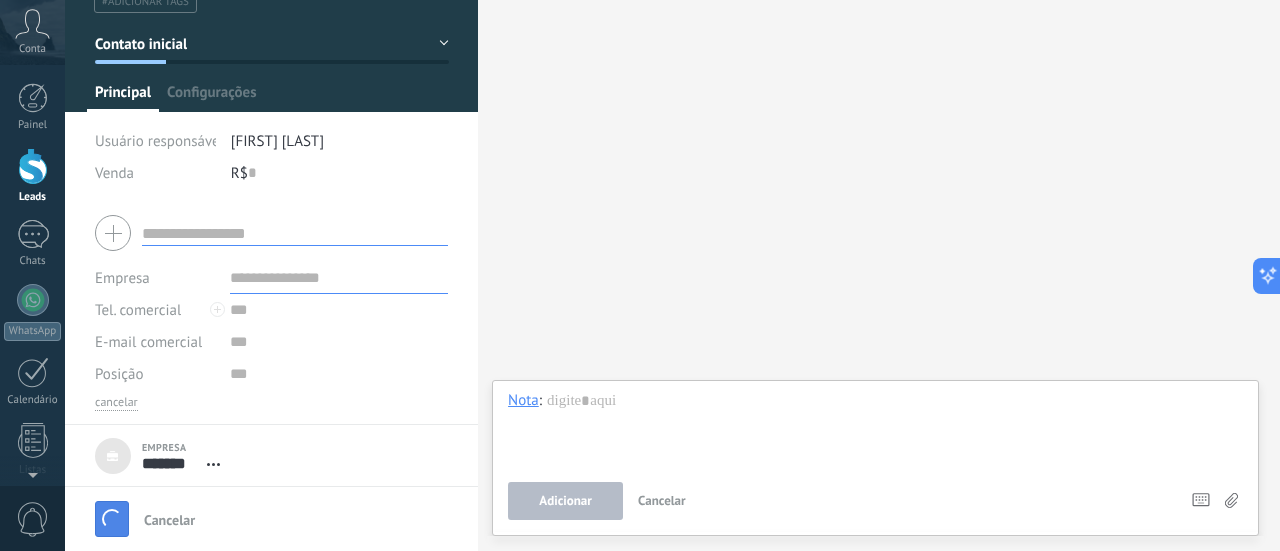 scroll, scrollTop: 20, scrollLeft: 0, axis: vertical 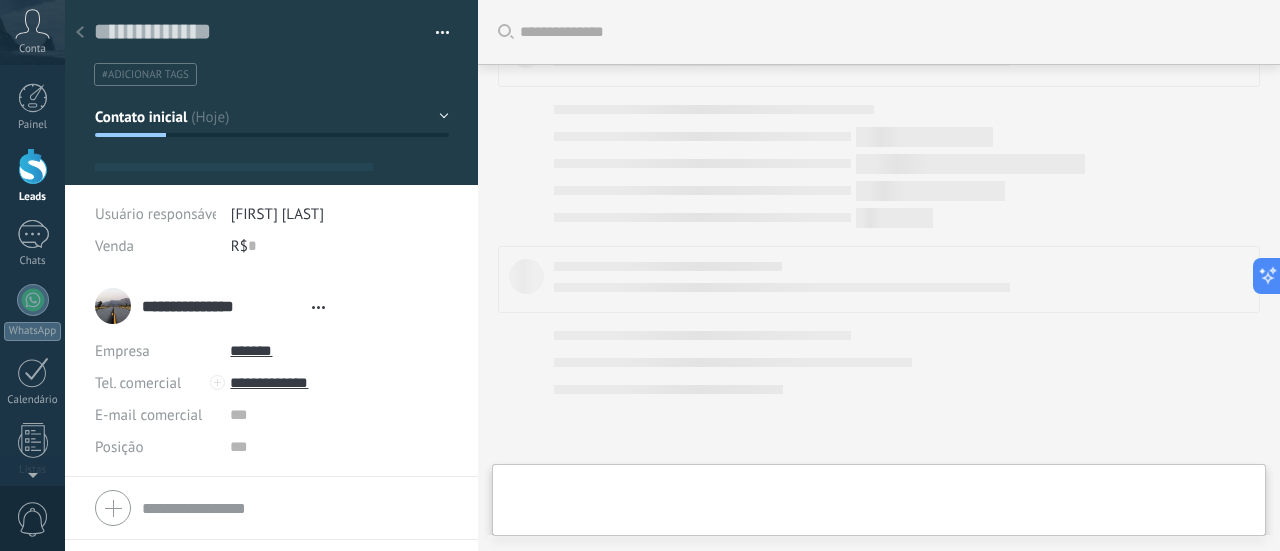 type on "***" 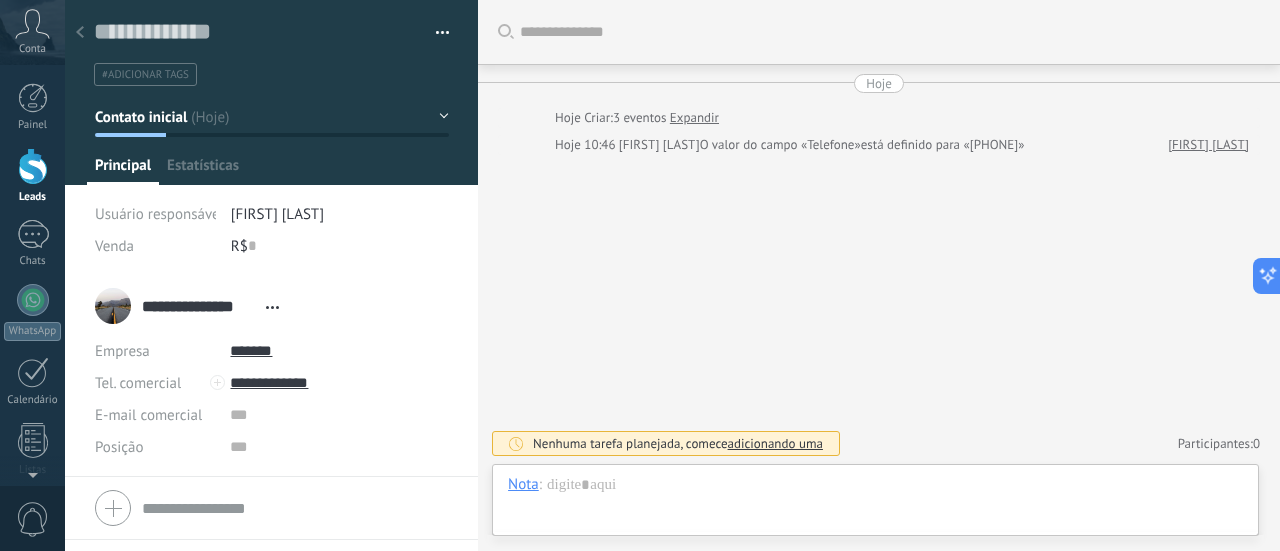 scroll, scrollTop: 20, scrollLeft: 0, axis: vertical 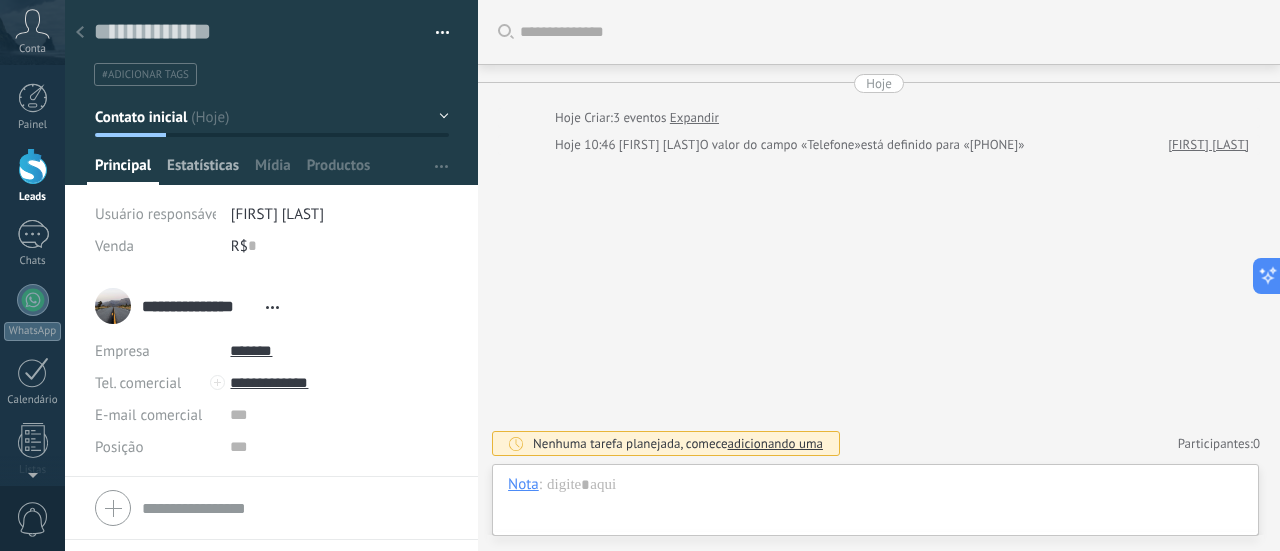 click on "Estatísticas" at bounding box center [203, 170] 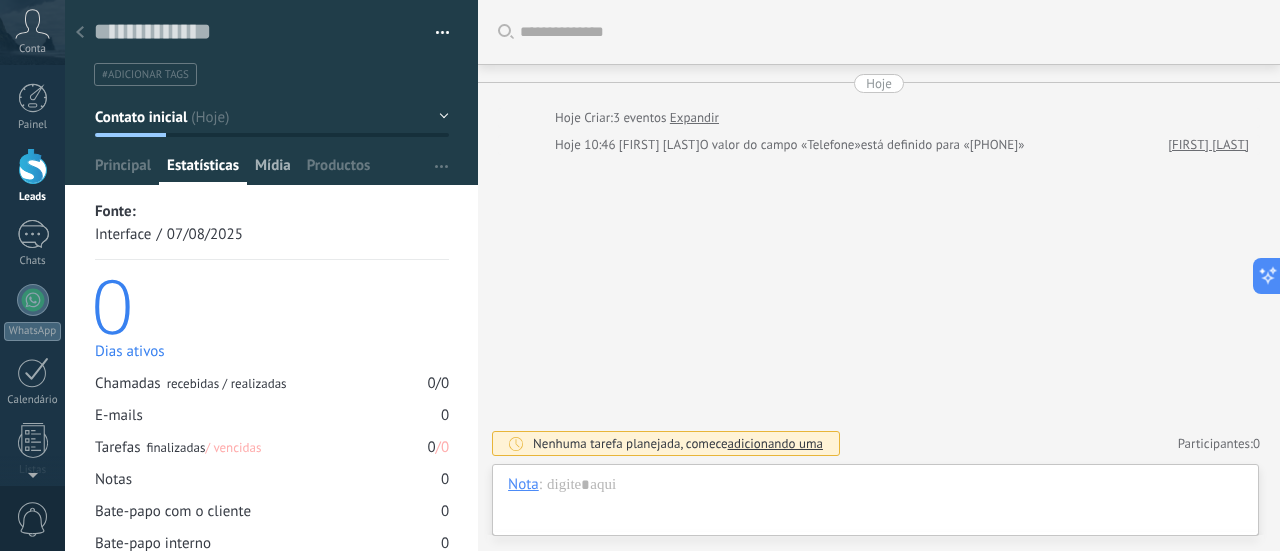 click on "Mídia" at bounding box center [273, 170] 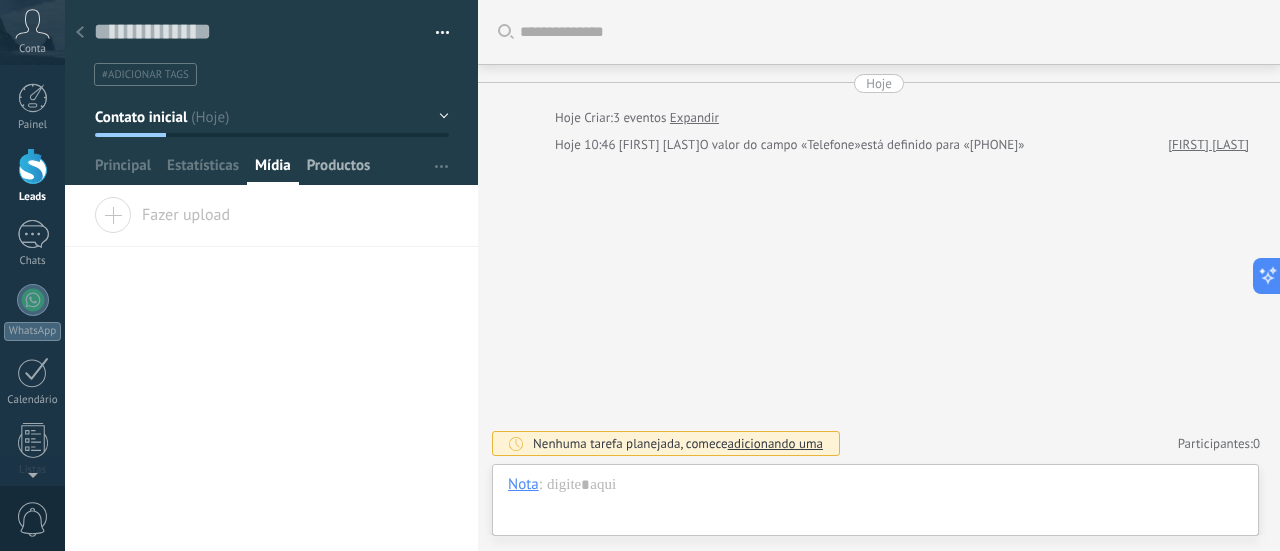 click on "Productos" at bounding box center (339, 170) 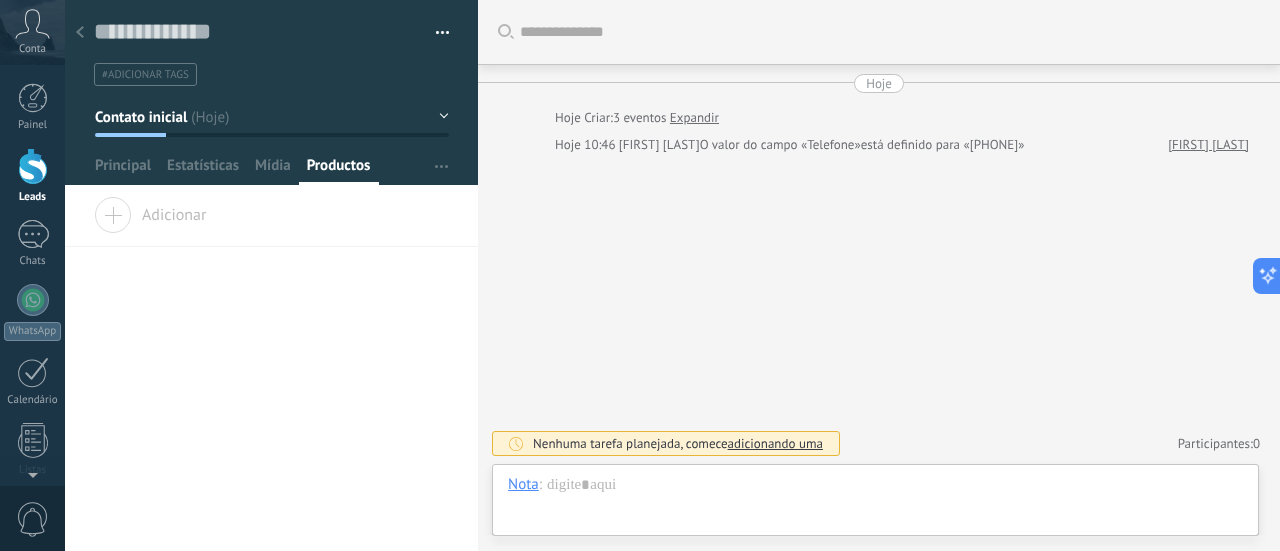 click at bounding box center [80, 33] 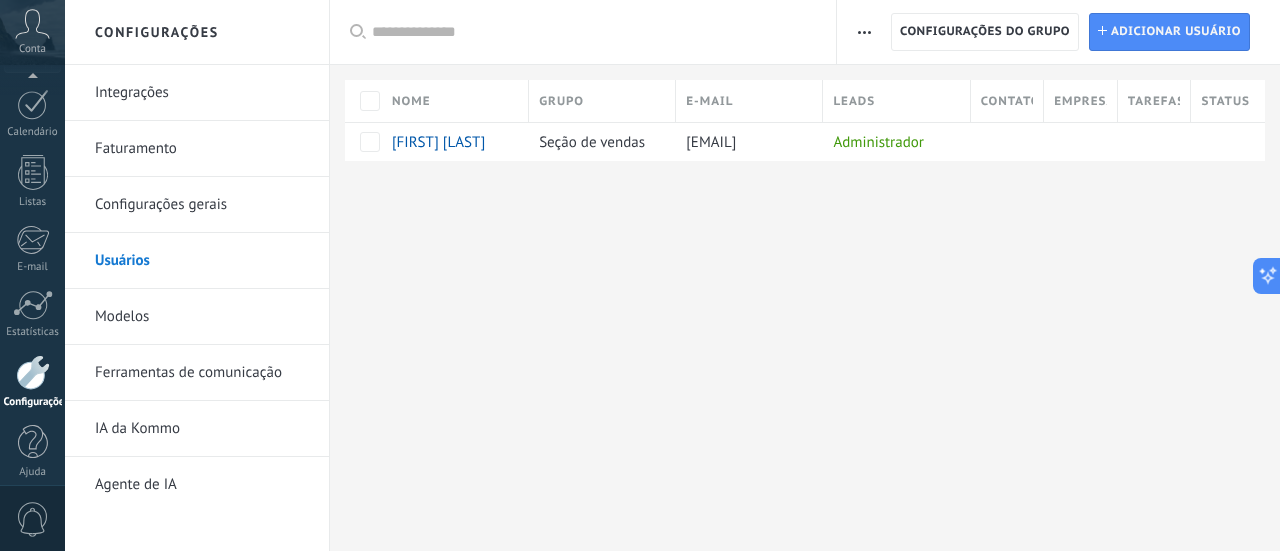 scroll, scrollTop: 279, scrollLeft: 0, axis: vertical 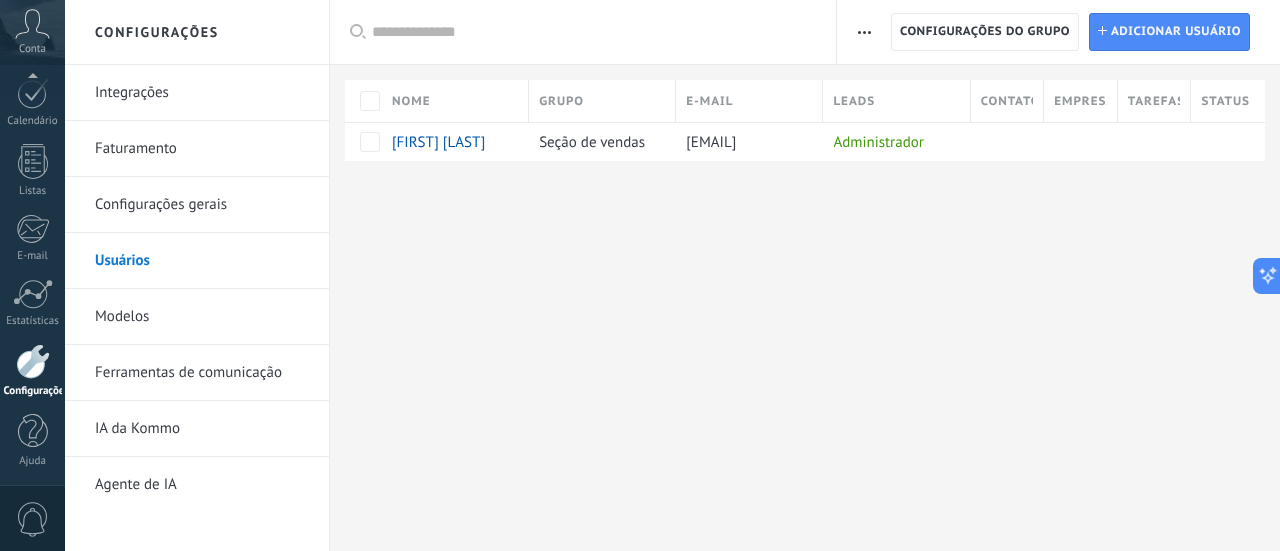 click on "Conta" at bounding box center [32, 49] 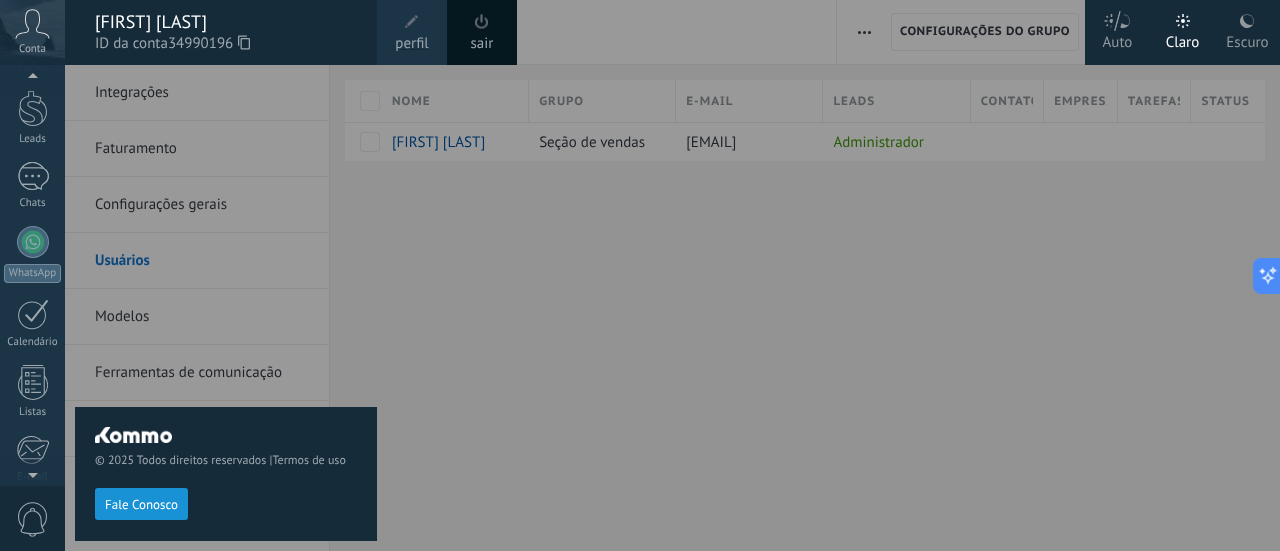 scroll, scrollTop: 0, scrollLeft: 0, axis: both 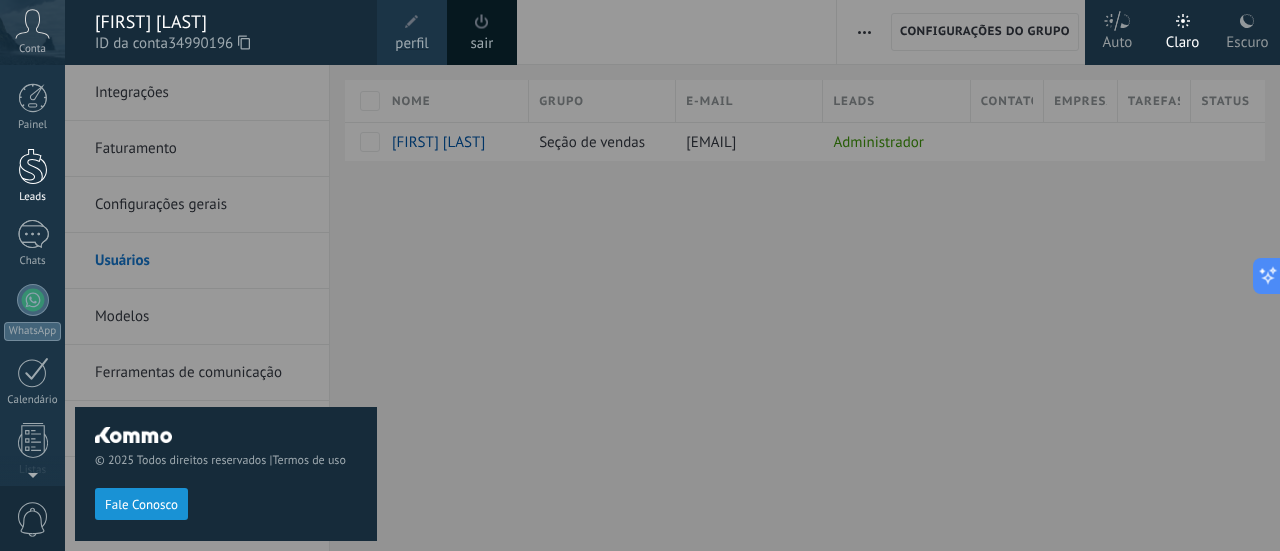 click at bounding box center (33, 166) 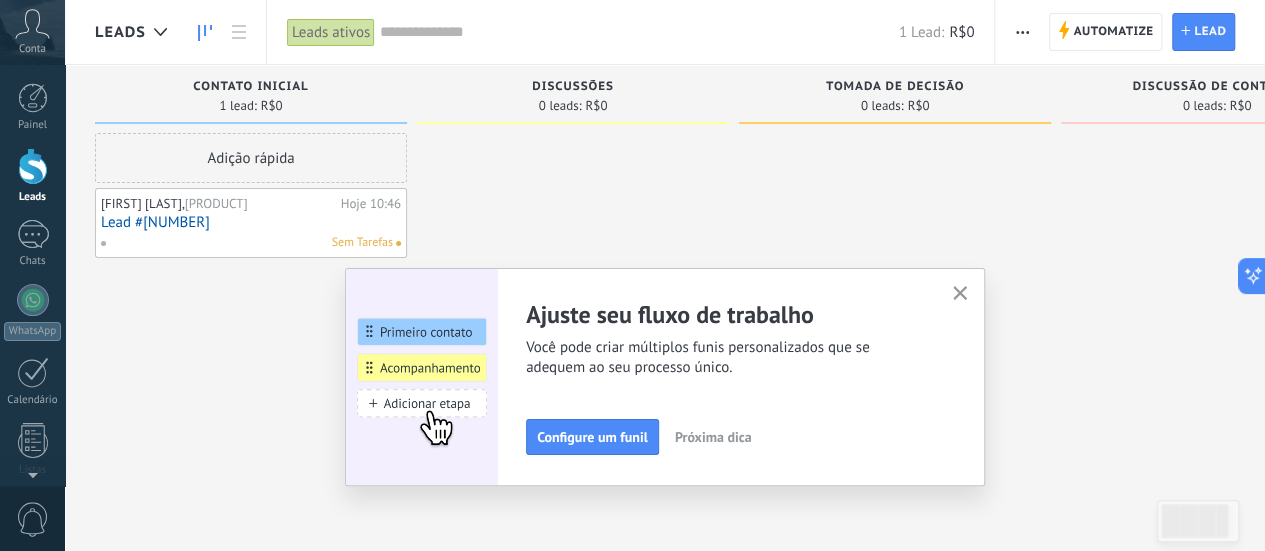 click on "[FIRST] [LAST], [PRODUCT] Hoje [TIME] Lead #[NUMBER] Sem Tarefas" at bounding box center [251, 223] 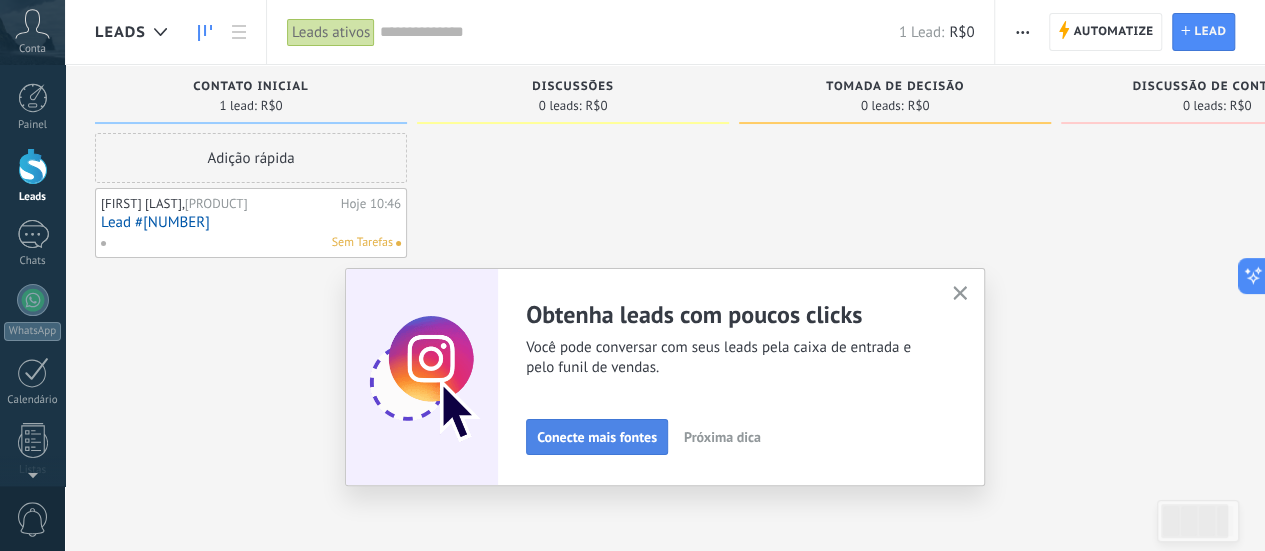 click on "Conecte mais fontes" at bounding box center (597, 437) 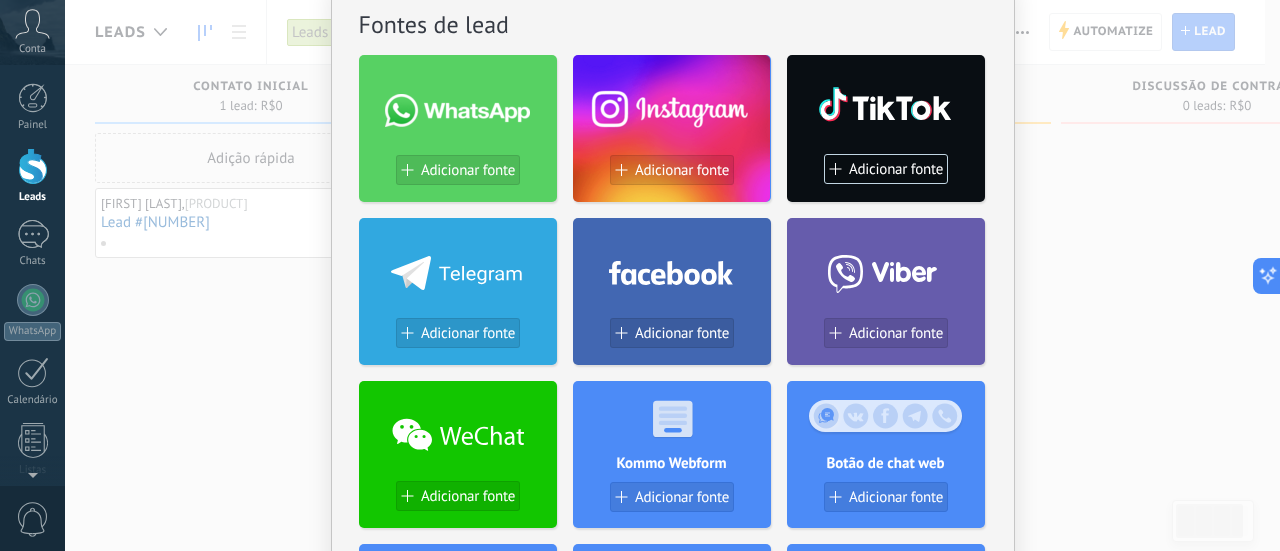scroll, scrollTop: 92, scrollLeft: 0, axis: vertical 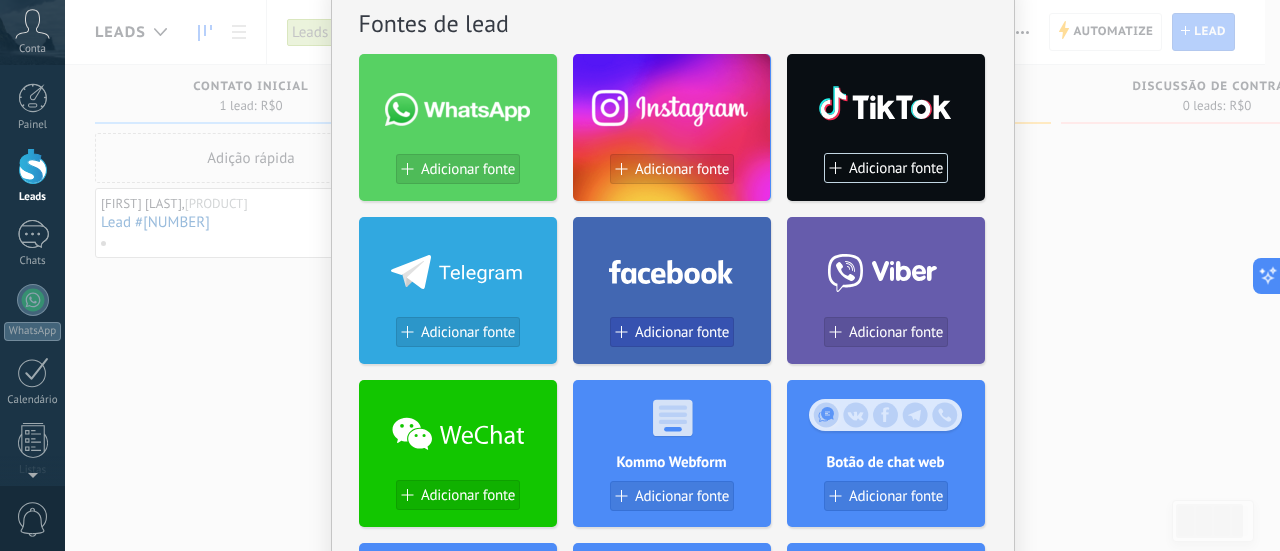 click on "Adicionar fonte" at bounding box center [682, 332] 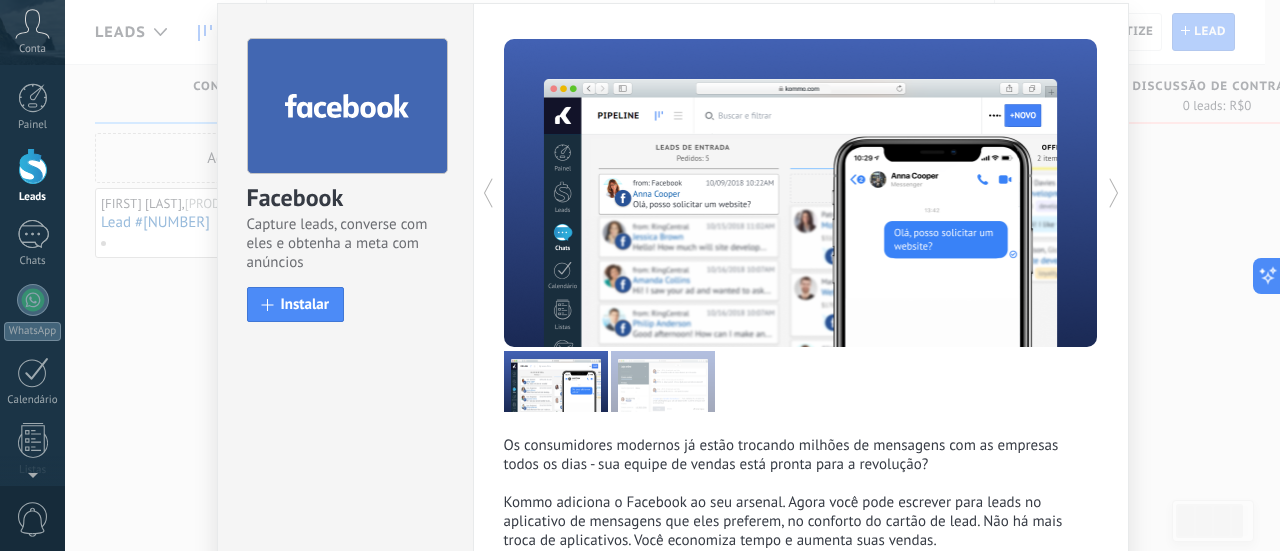 scroll, scrollTop: 65, scrollLeft: 0, axis: vertical 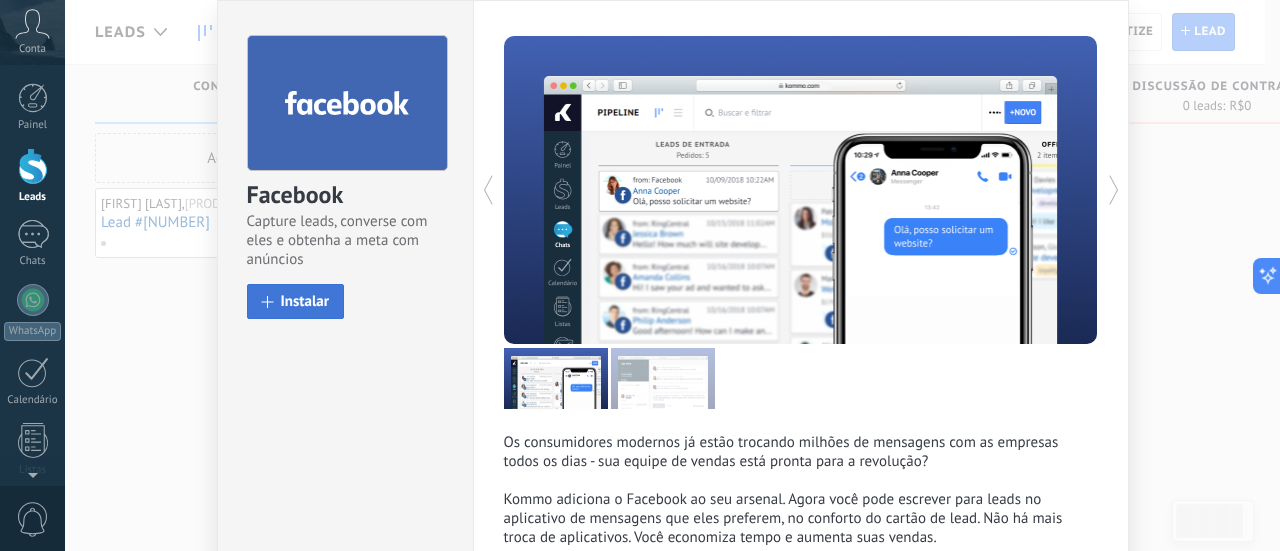 click on "Instalar" at bounding box center [305, 301] 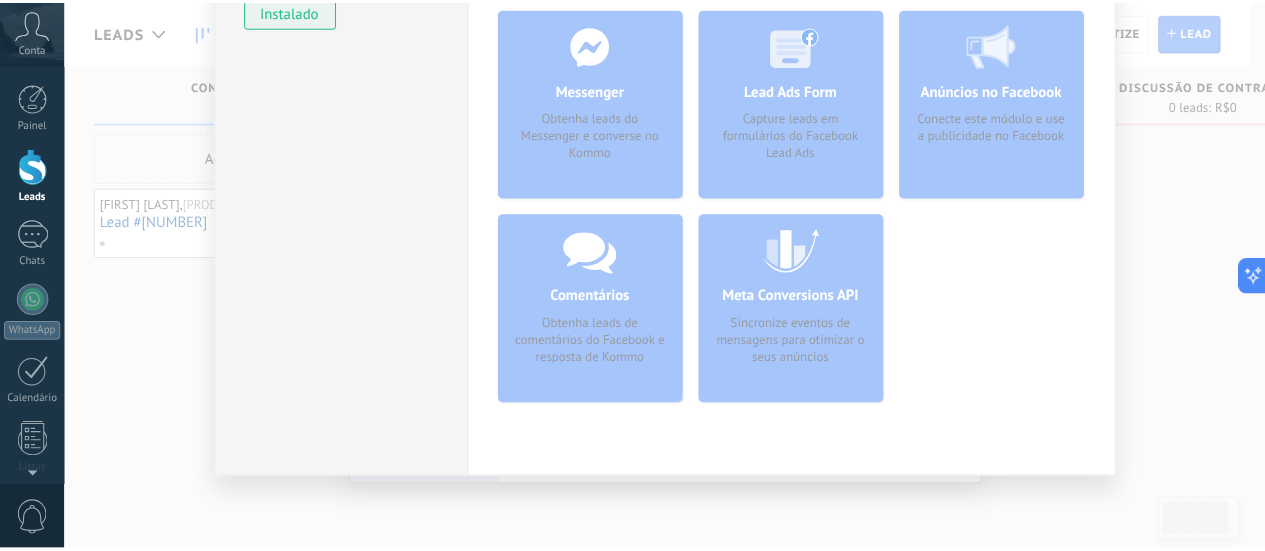 scroll, scrollTop: 0, scrollLeft: 0, axis: both 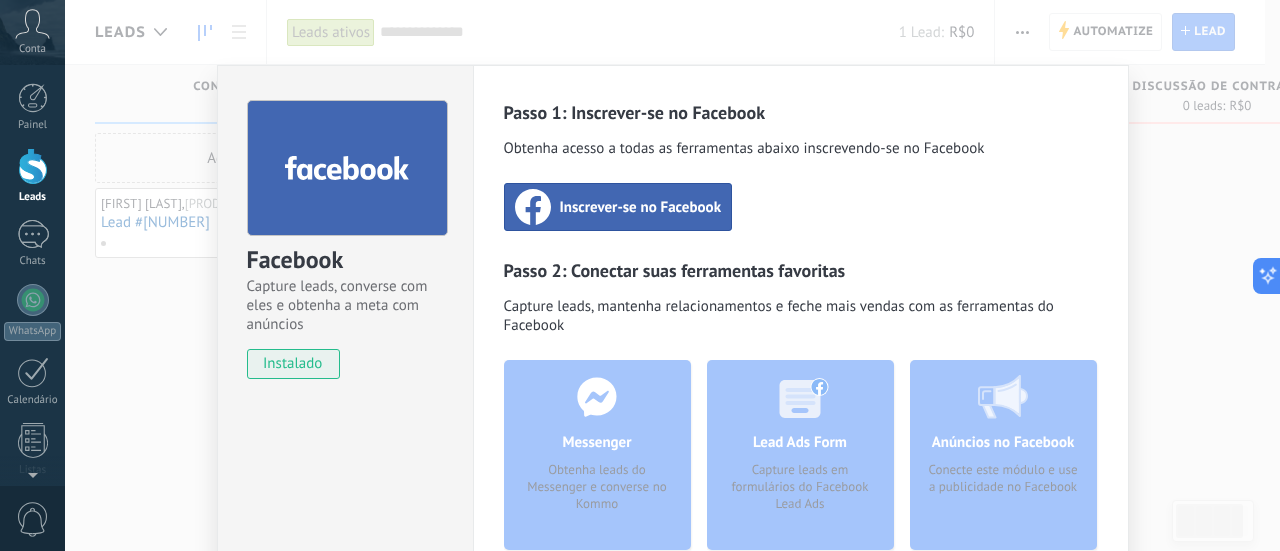 click on "Messenger Obtenha leads do Messenger e converse no Kommo" at bounding box center [597, 455] 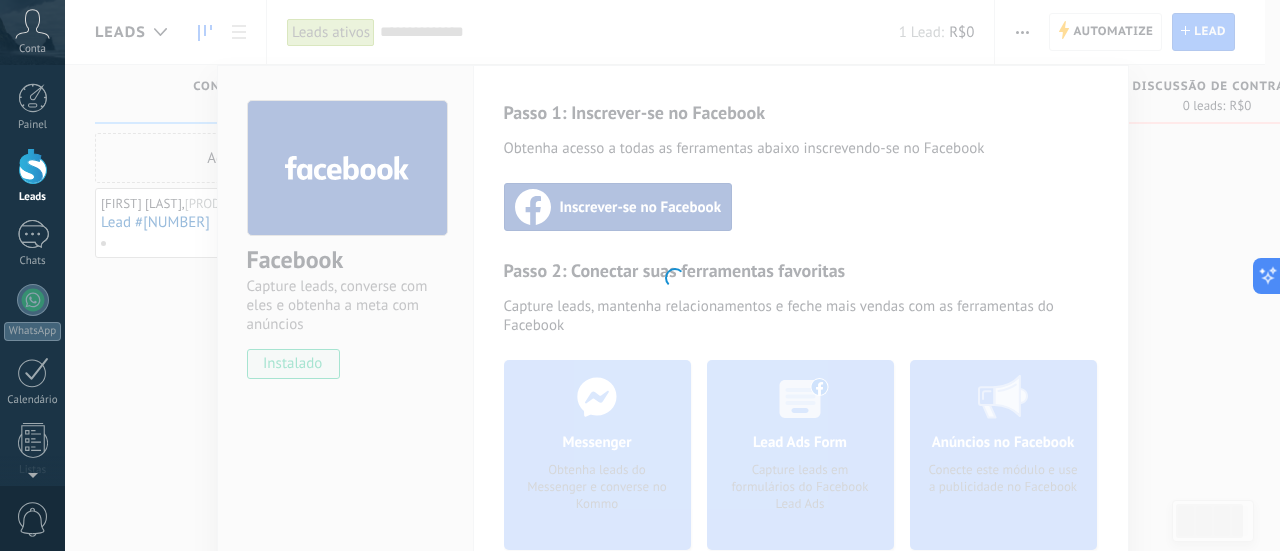 click at bounding box center (672, 275) 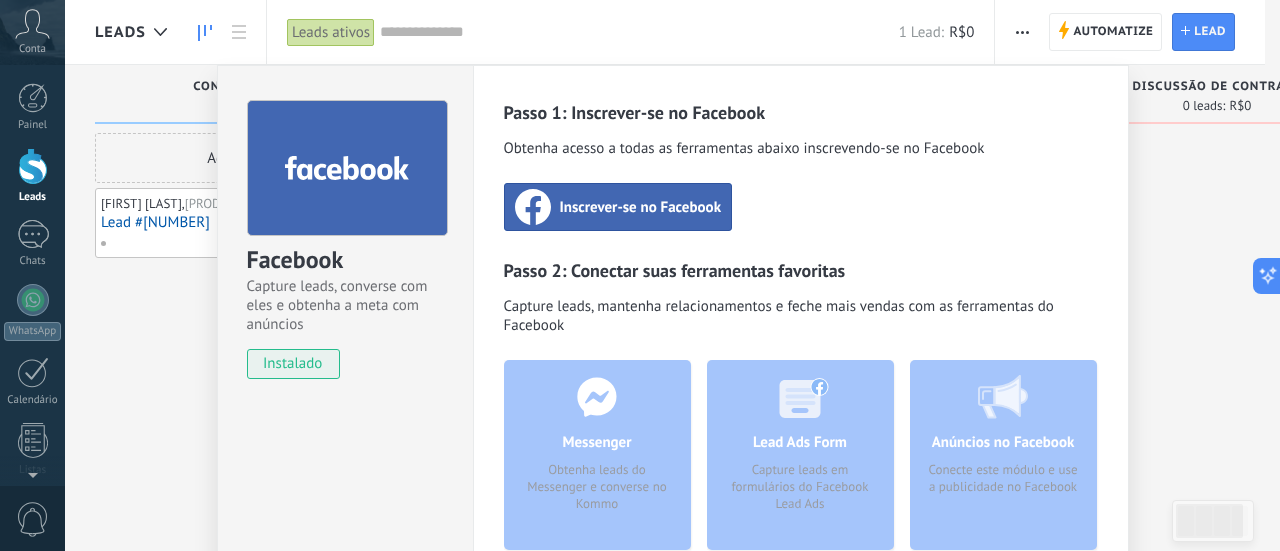 click on "Facebook Capture leads, converse com eles e obtenha a meta com anúncios instalado Desinstalar Passo 1: Inscrever-se no Facebook Obtenha acesso a todas as ferramentas abaixo inscrevendo-se no Facebook Inscrever-se no Facebook Passo 2: Conectar suas ferramentas favoritas Capture leads, mantenha relacionamentos e feche mais vendas com as ferramentas do Facebook Messenger Obtenha leads do Messenger e converse no Kommo Comentários Obtenha leads de comentários do Facebook e resposta de Kommo Lead Ads Form Capture leads em formulários do Facebook Lead Ads Meta Conversions API Sincronize eventos de mensagens para otimizar o seus anúncios Anúncios no Facebook Conecte este módulo e use a publicidade no Facebook Mais" at bounding box center (672, 275) 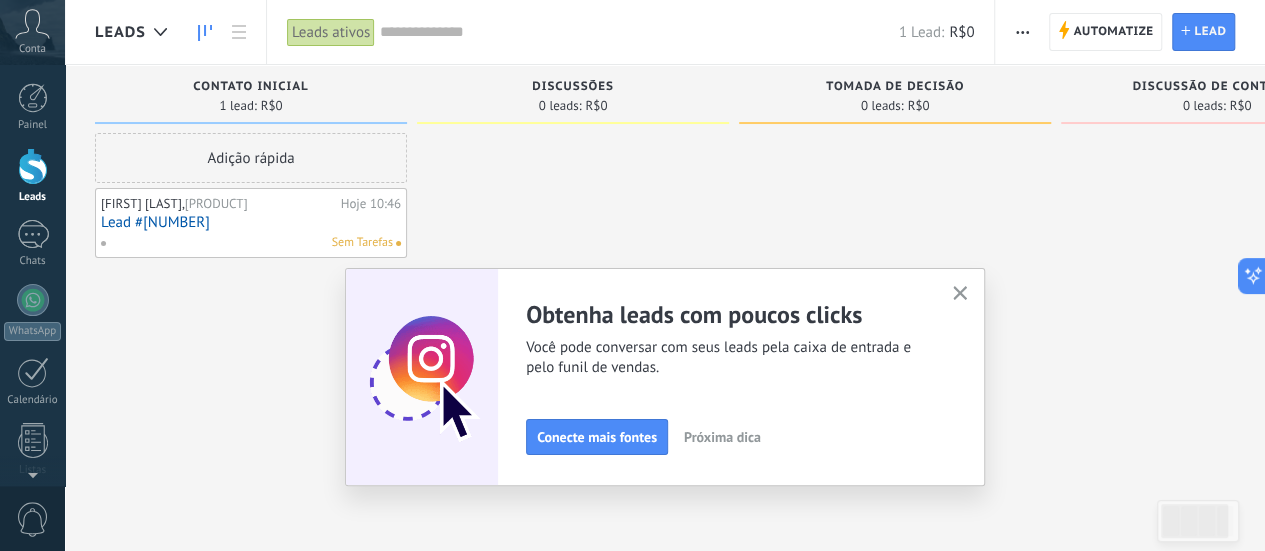 click 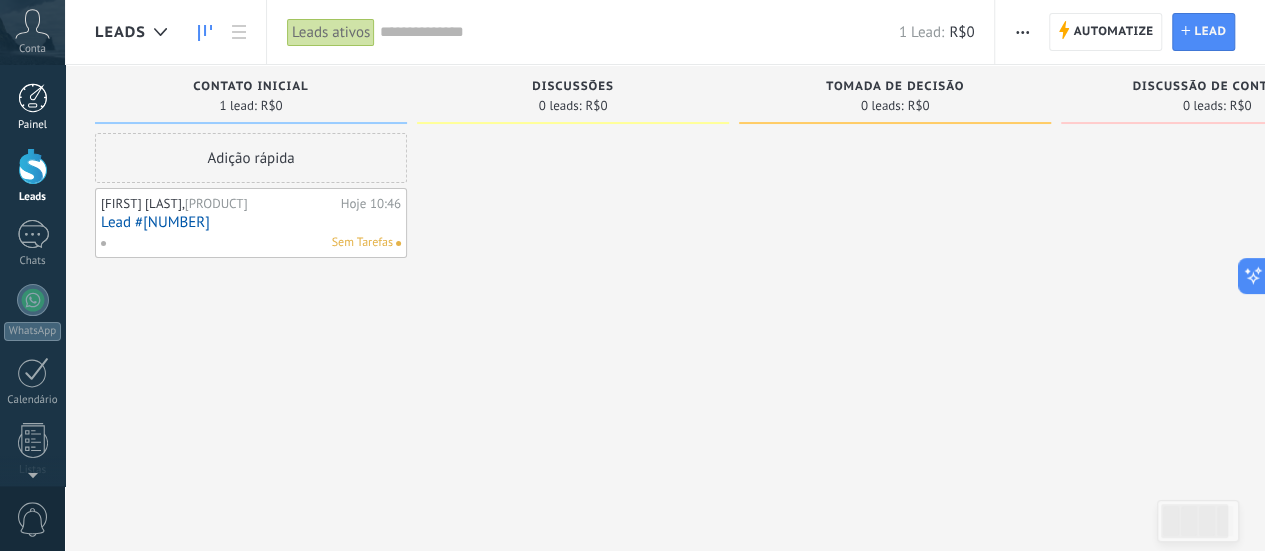 click at bounding box center (33, 98) 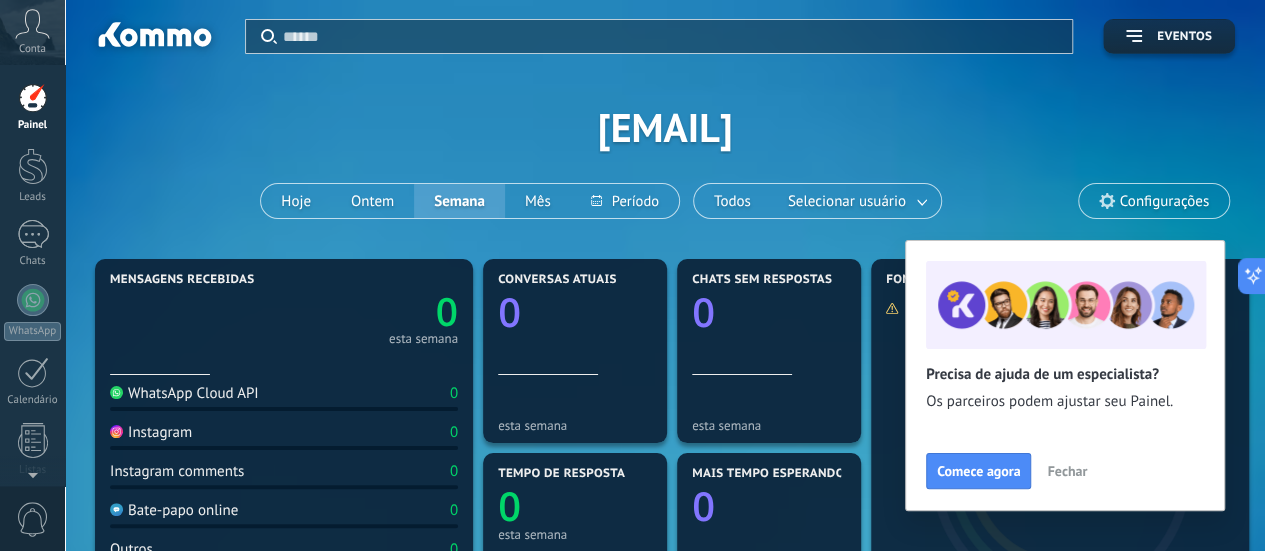 click on "Conta" at bounding box center (32, 49) 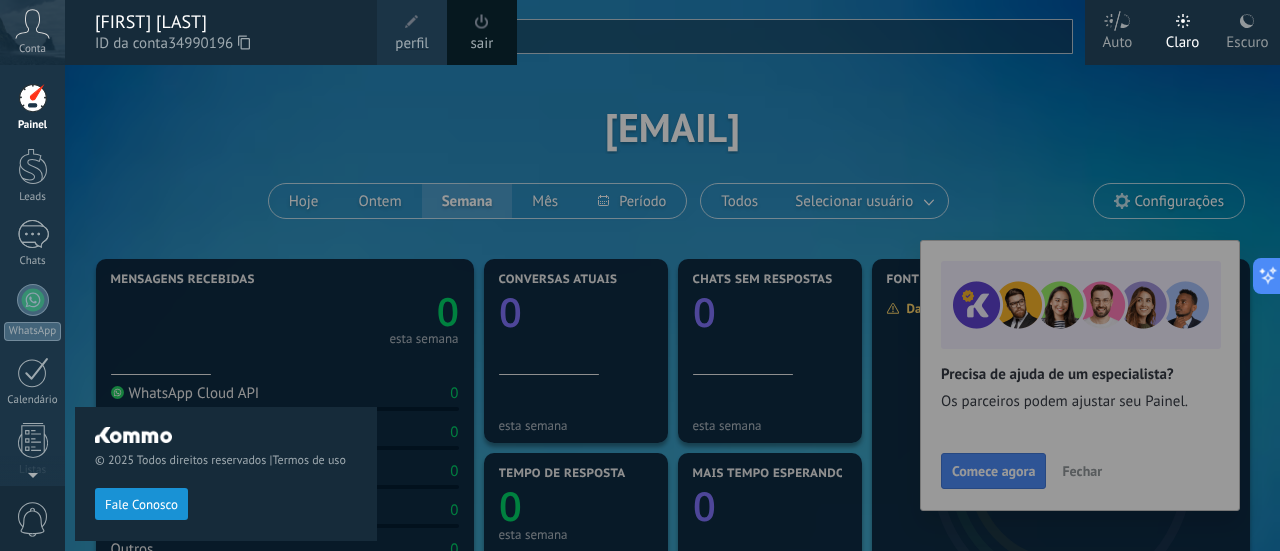 click at bounding box center (412, 22) 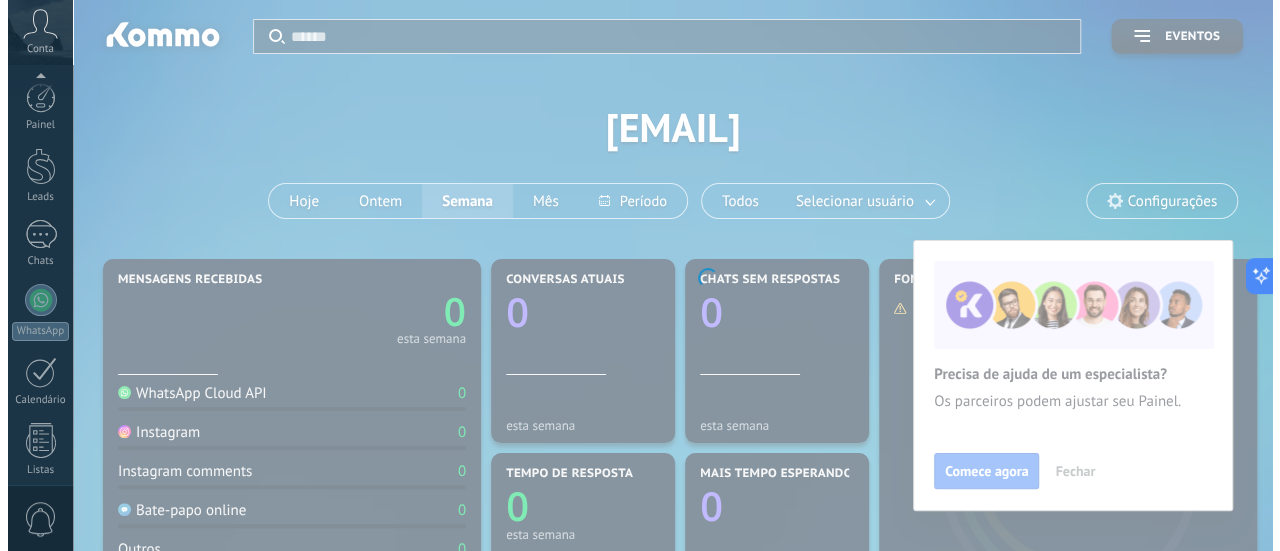 scroll, scrollTop: 279, scrollLeft: 0, axis: vertical 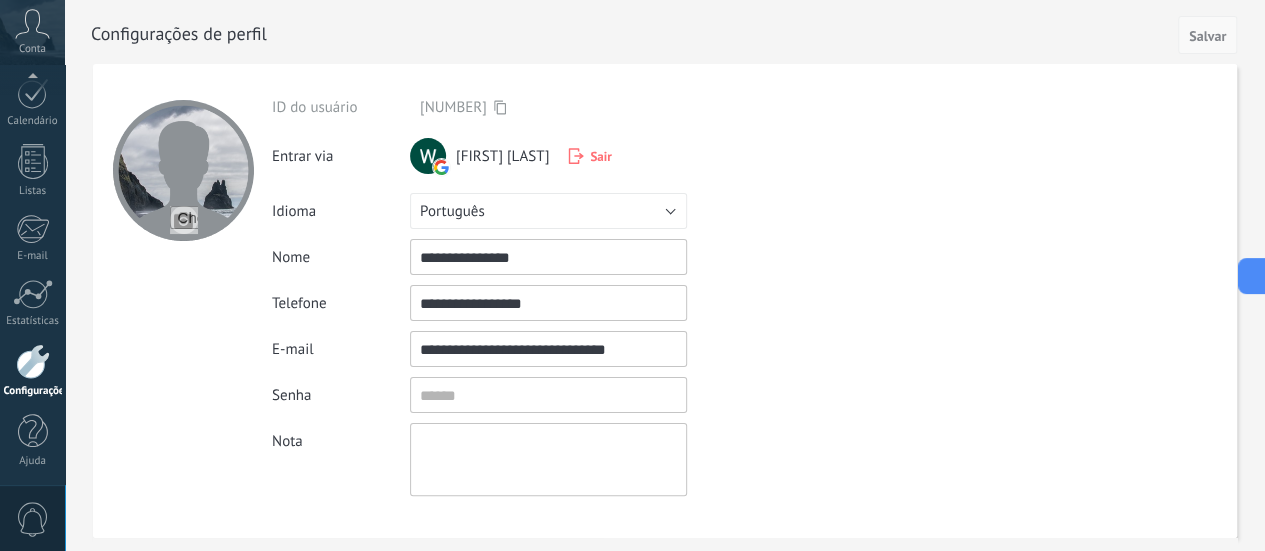 click on "Salvar" at bounding box center [1207, 36] 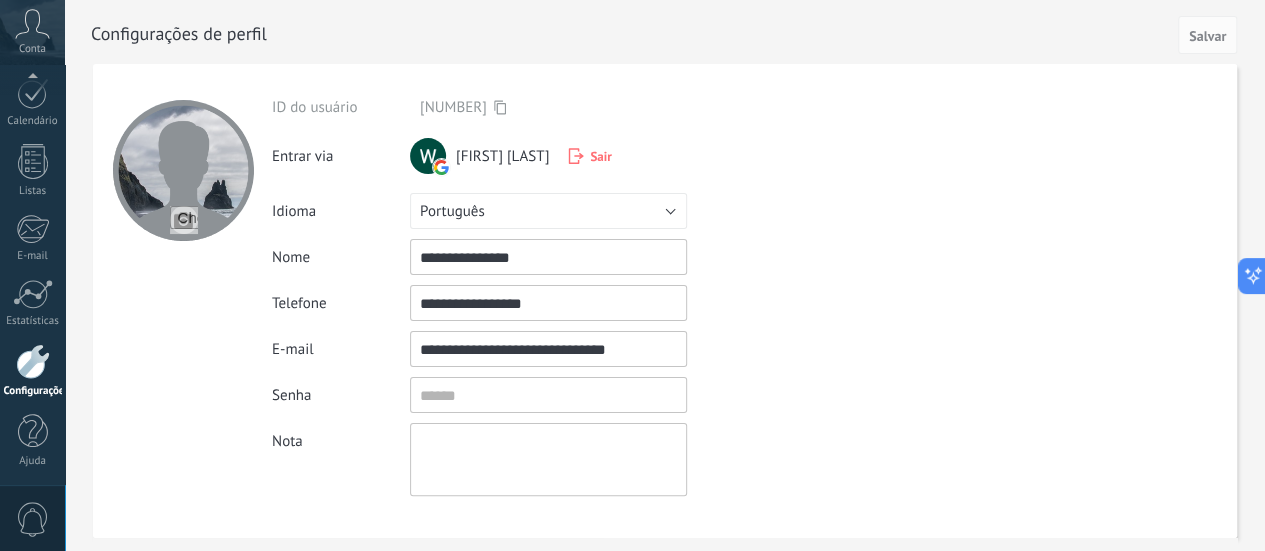 click 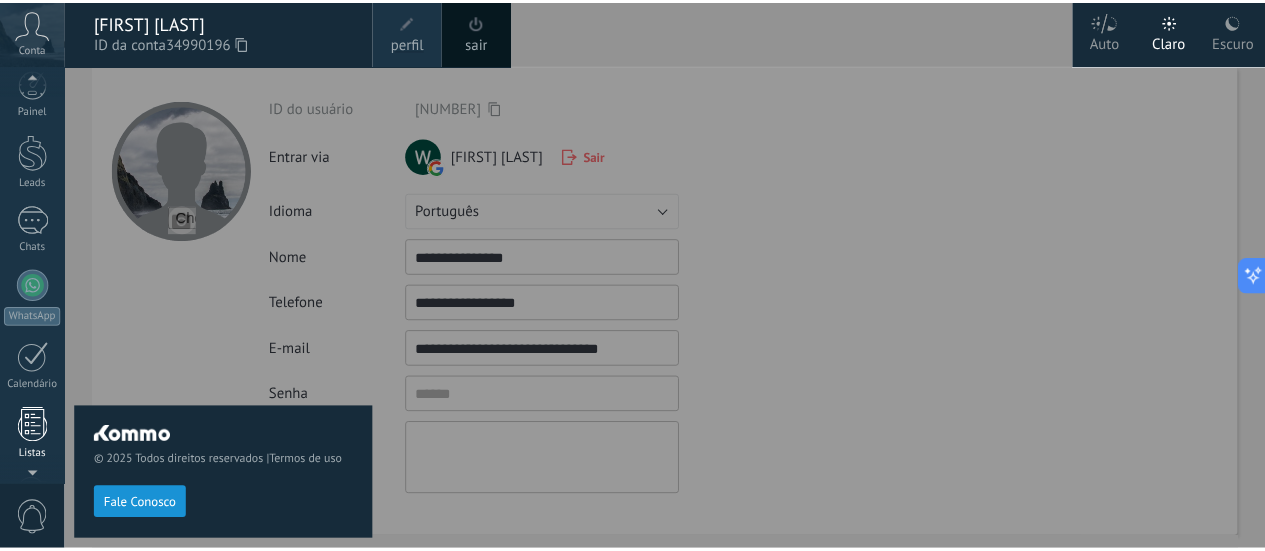 scroll, scrollTop: 0, scrollLeft: 0, axis: both 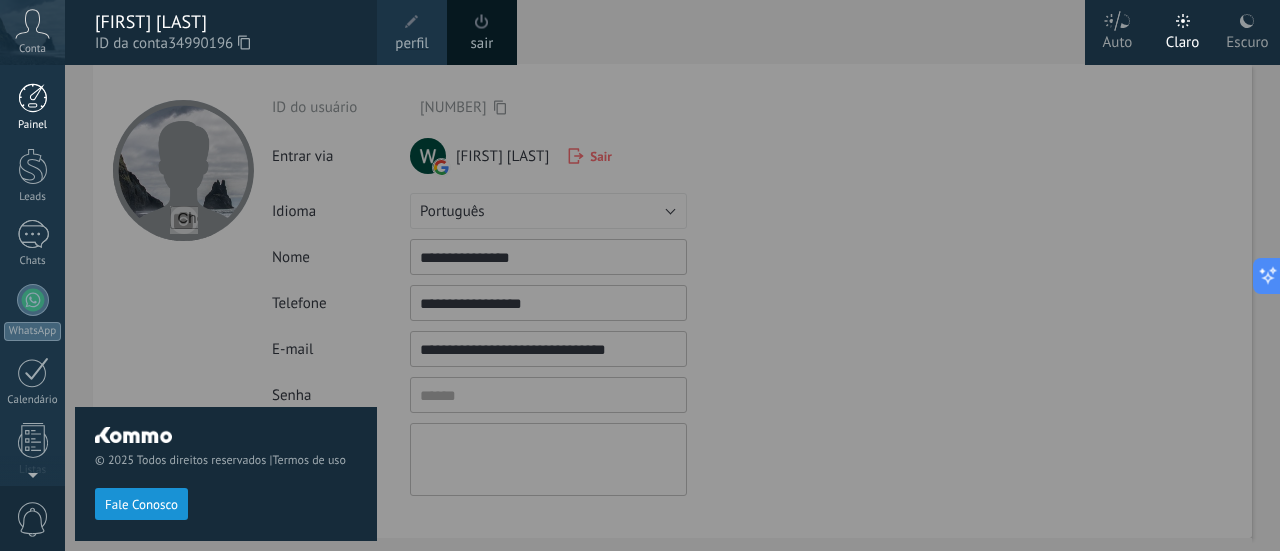 click at bounding box center [33, 98] 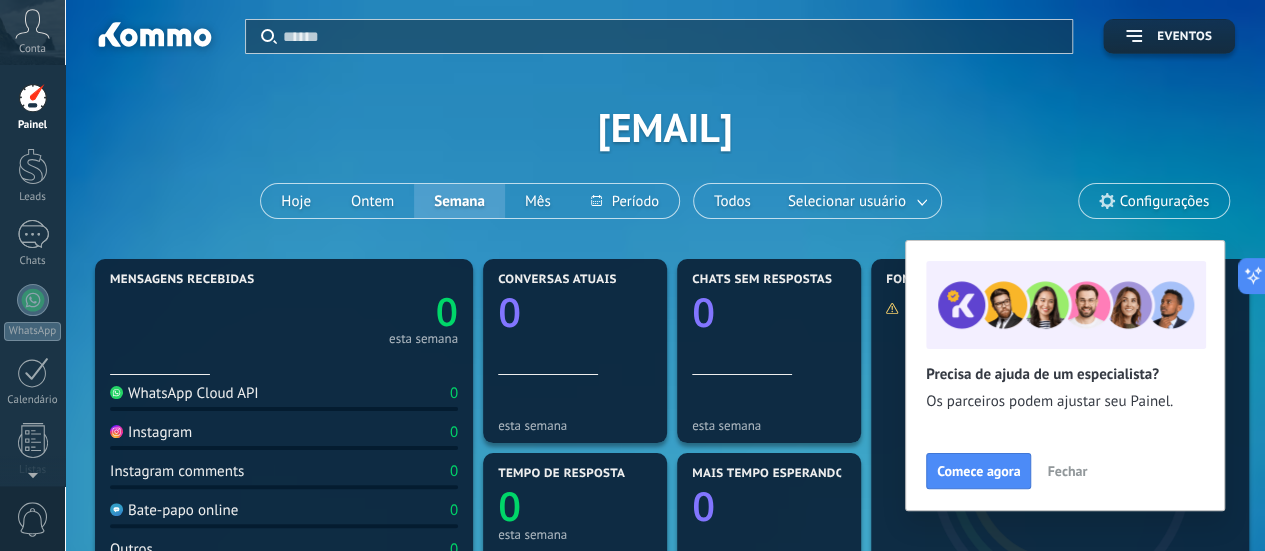 scroll, scrollTop: 0, scrollLeft: 0, axis: both 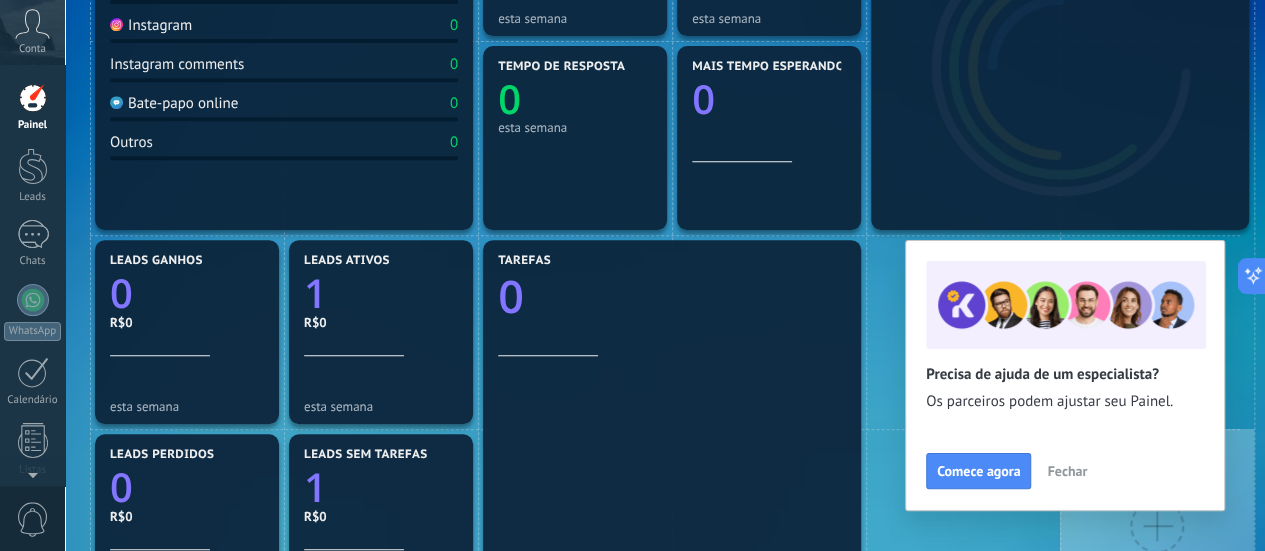 click on "Fechar" at bounding box center [1067, 471] 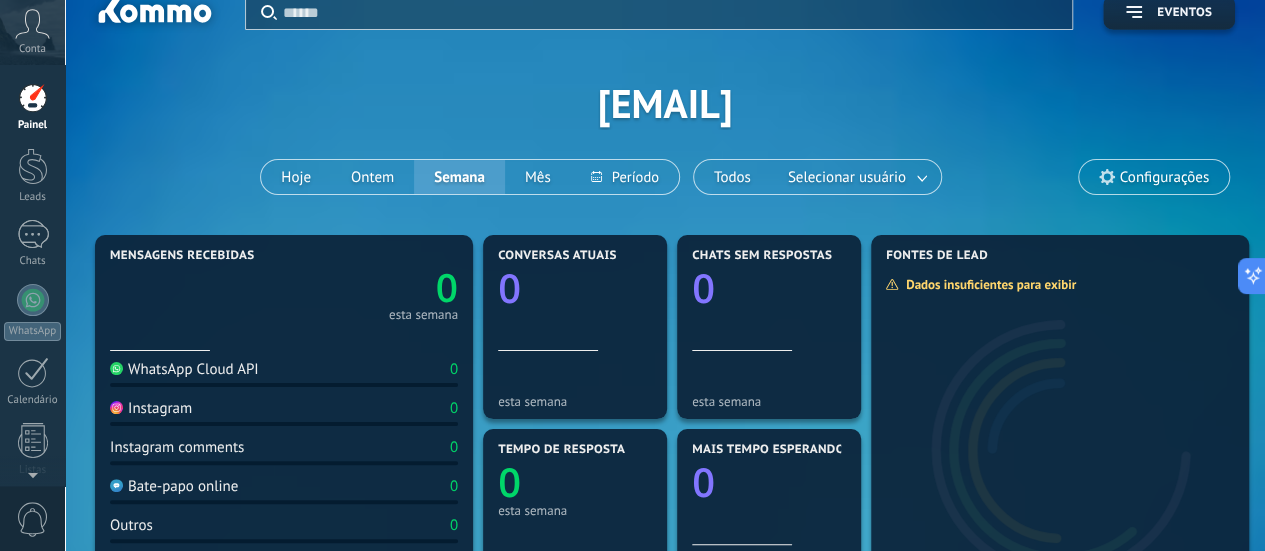 scroll, scrollTop: 0, scrollLeft: 0, axis: both 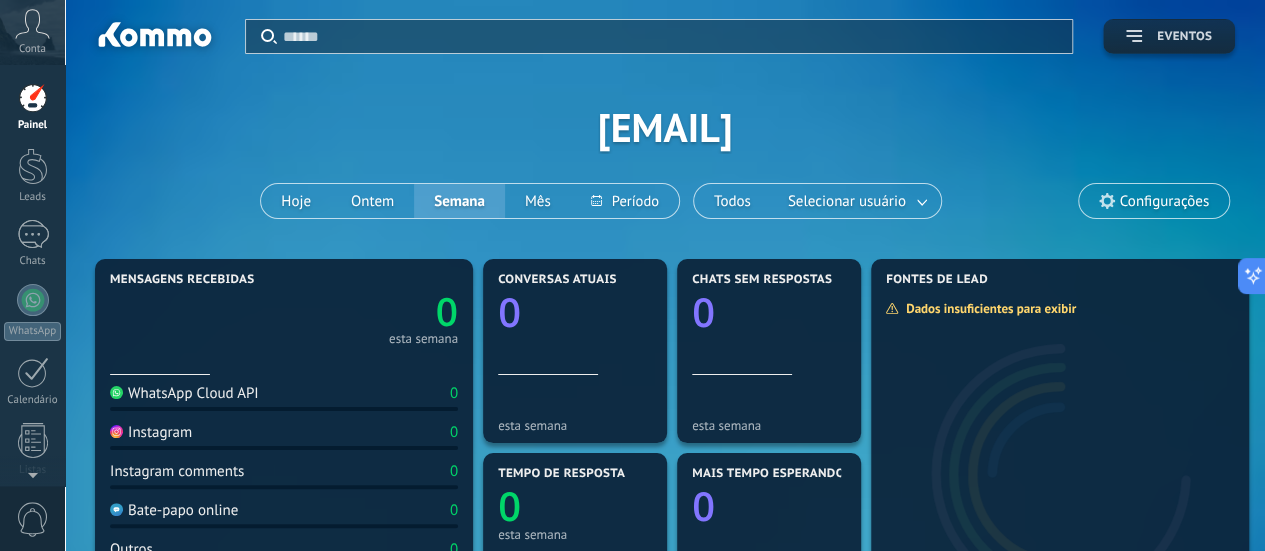 click on "Eventos" at bounding box center (1169, 37) 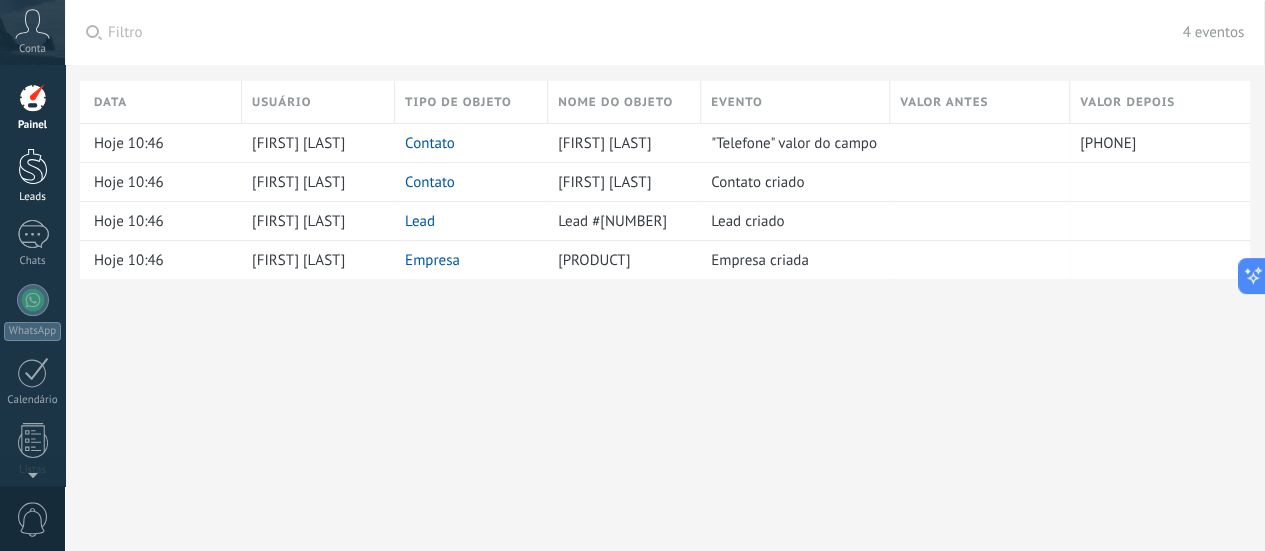 click at bounding box center [33, 166] 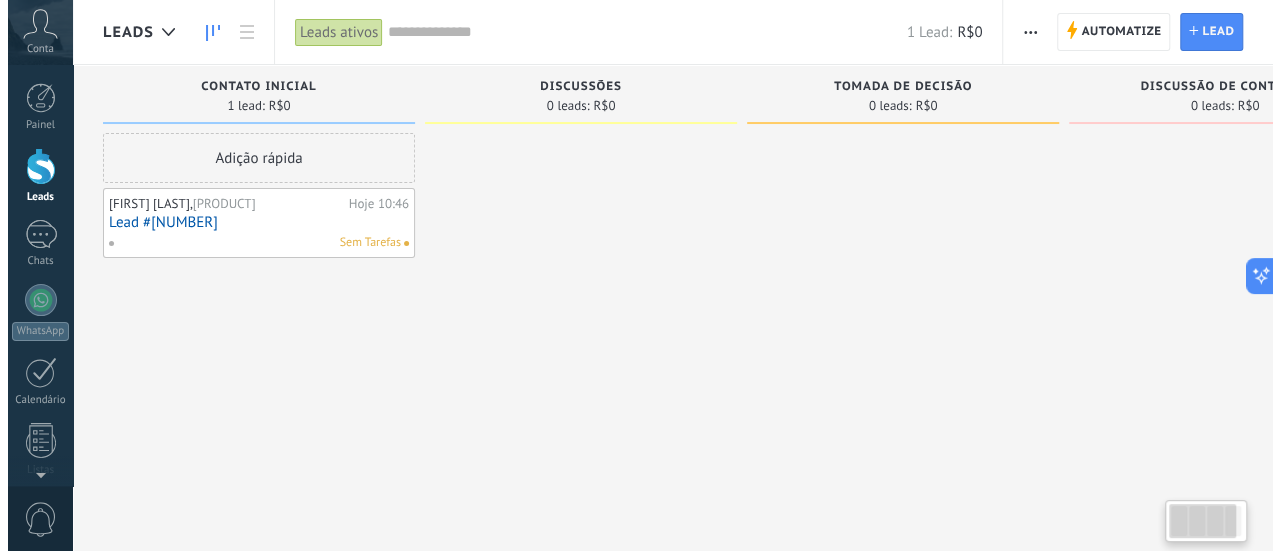 scroll, scrollTop: 0, scrollLeft: 0, axis: both 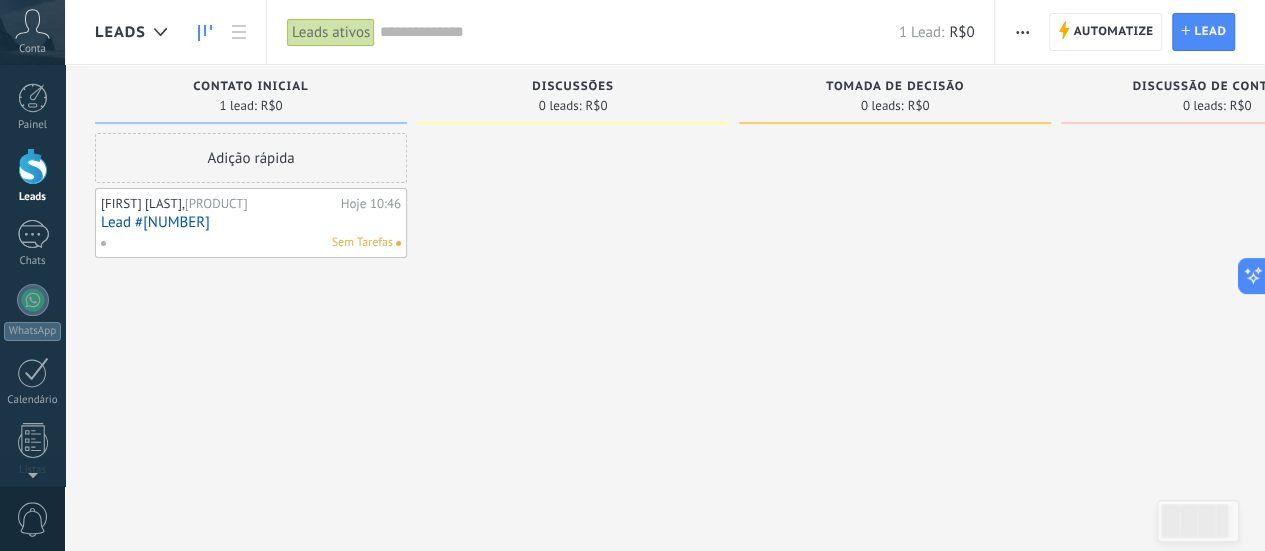 click at bounding box center (205, 32) 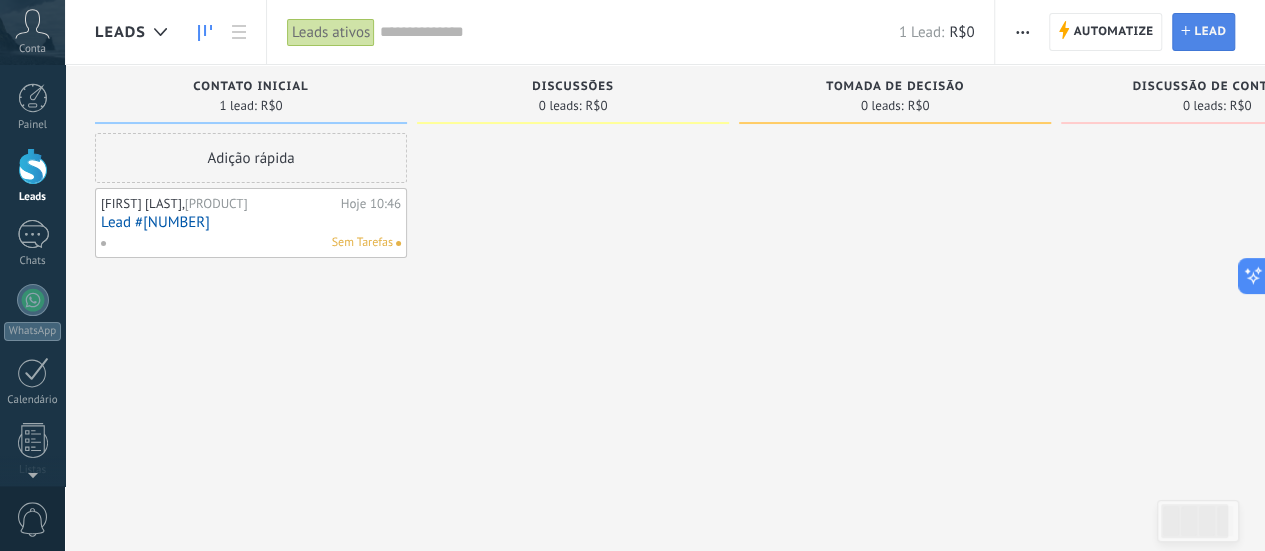 click on "Lead" at bounding box center [1210, 32] 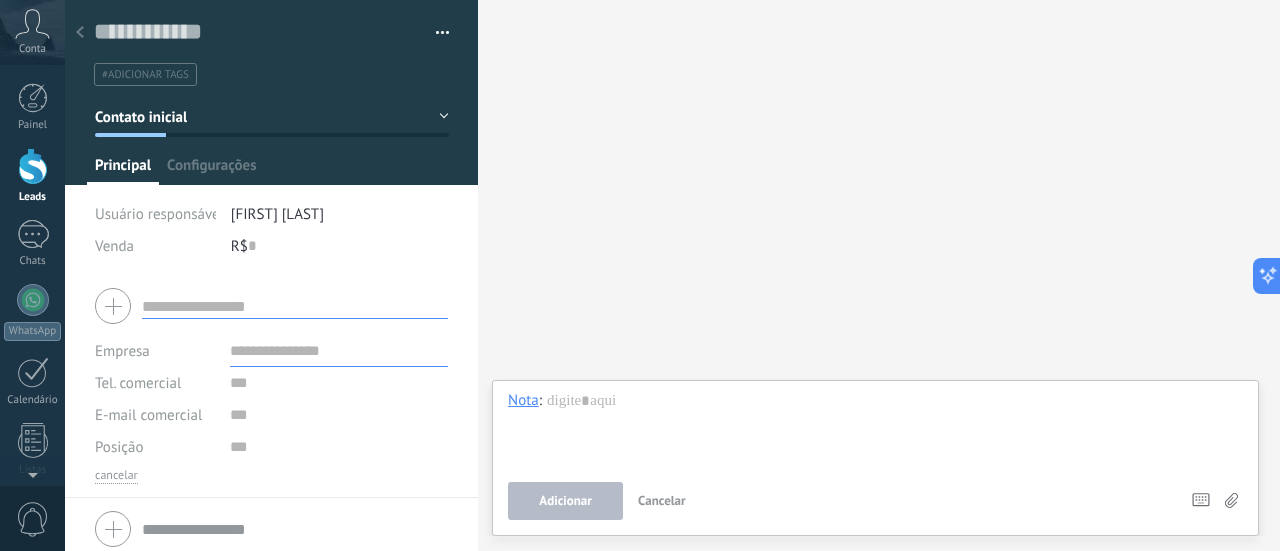 click at bounding box center (295, 306) 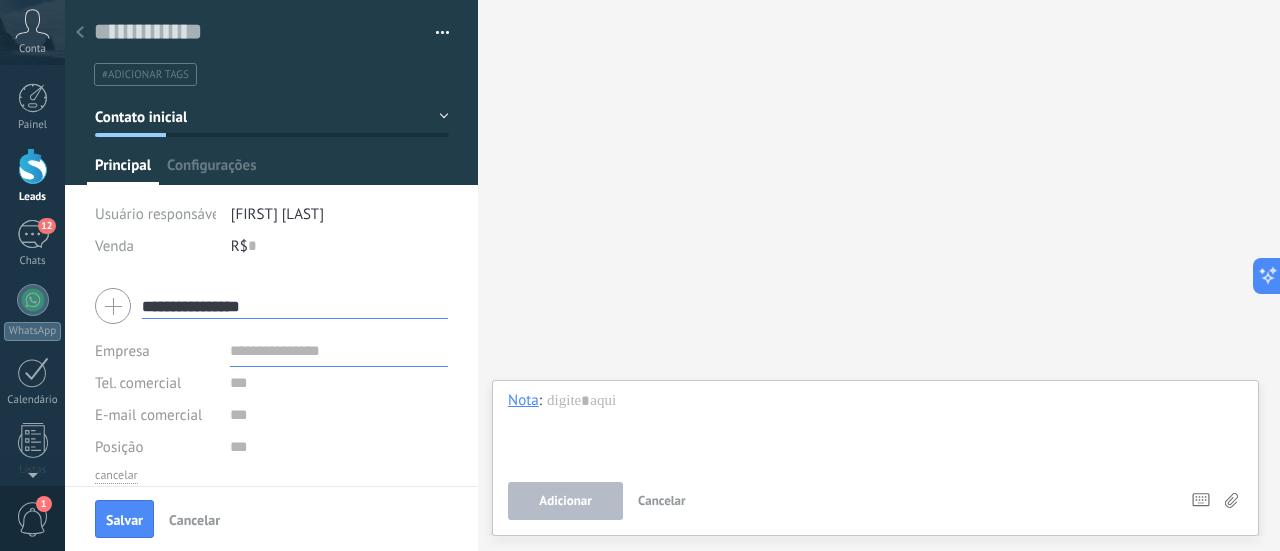 type on "**********" 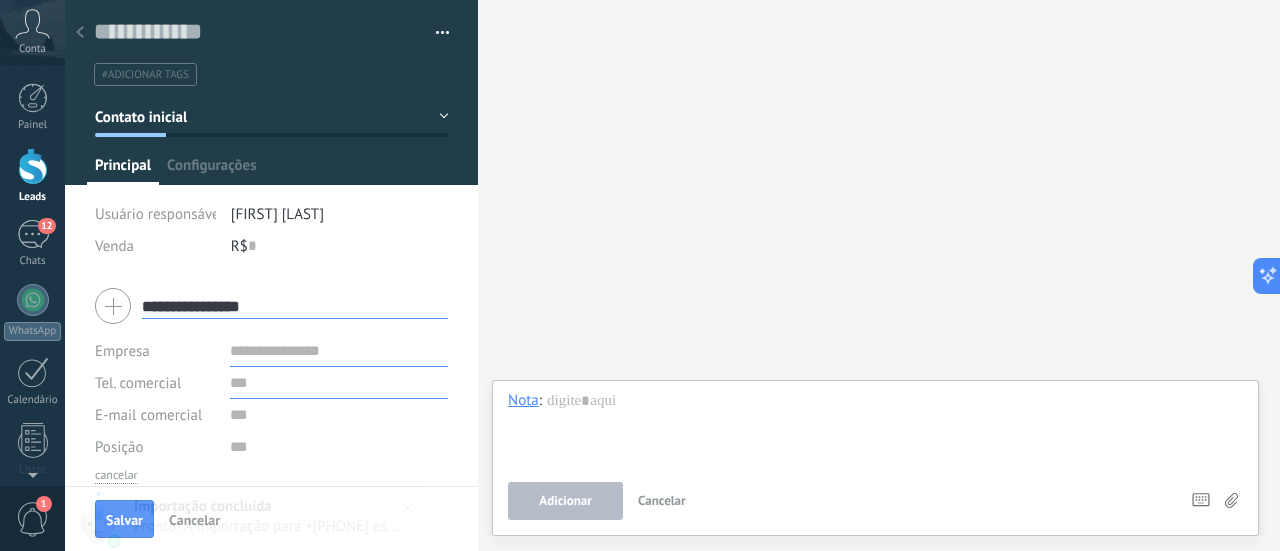 click at bounding box center [339, 383] 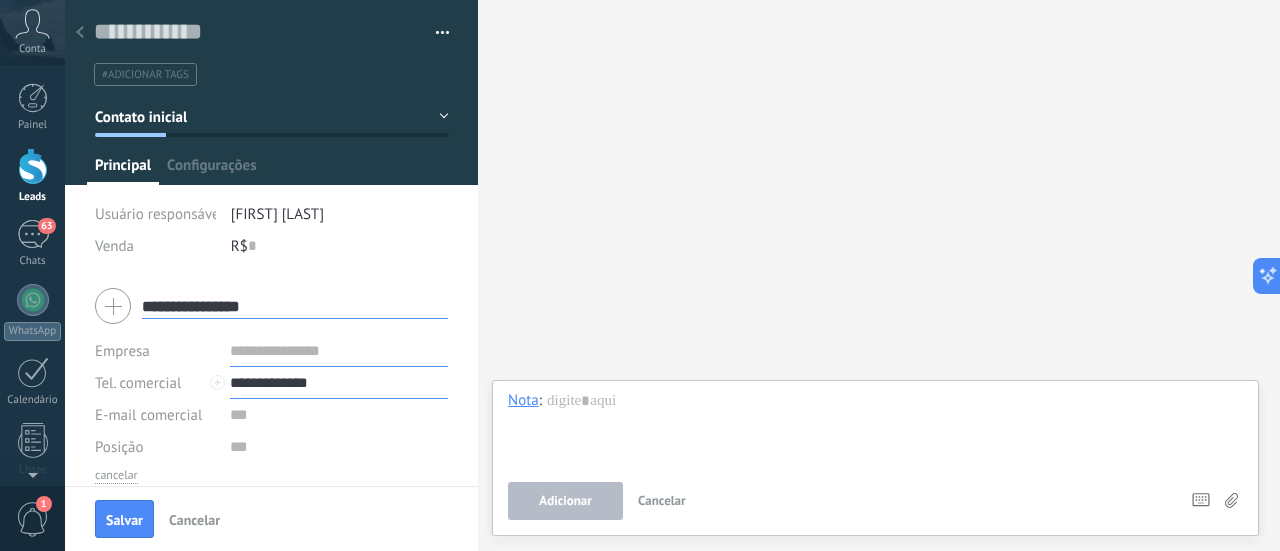scroll, scrollTop: 73, scrollLeft: 0, axis: vertical 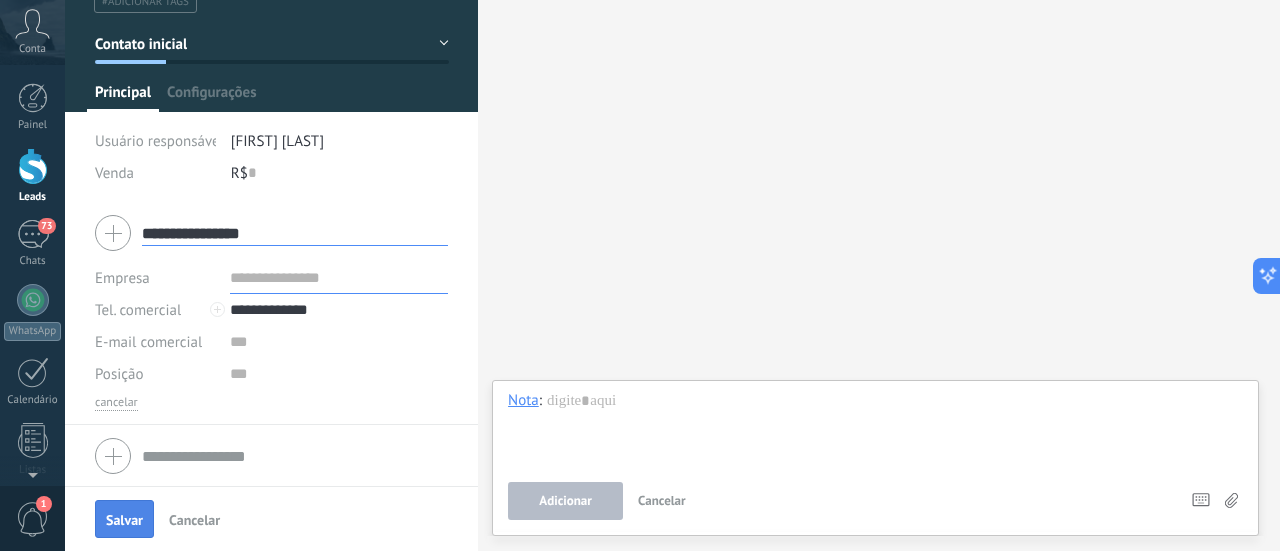 type on "**********" 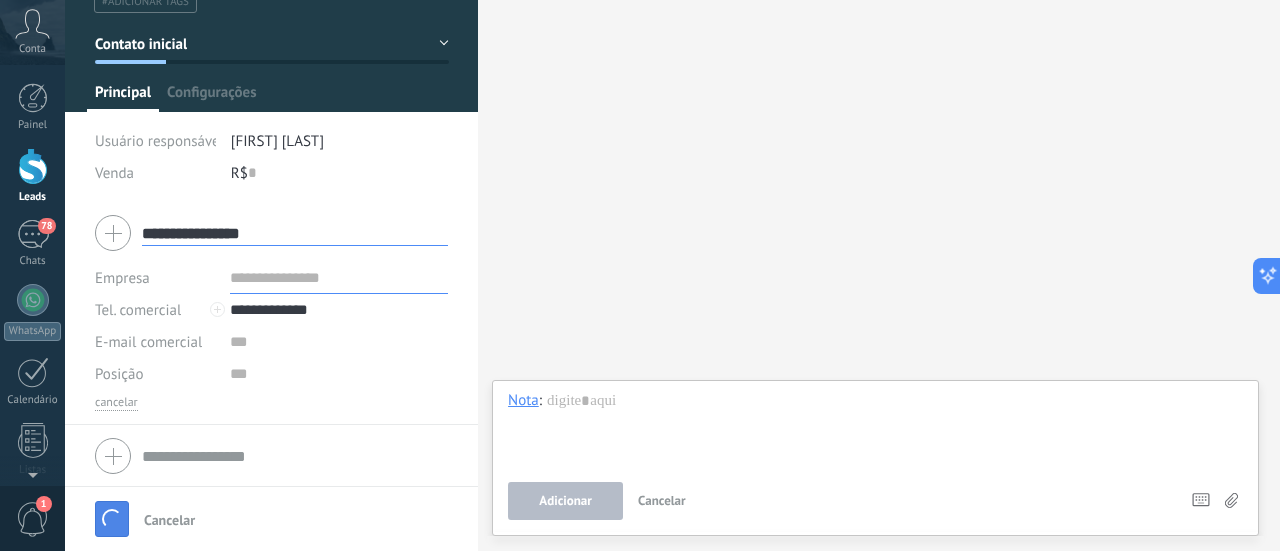 type 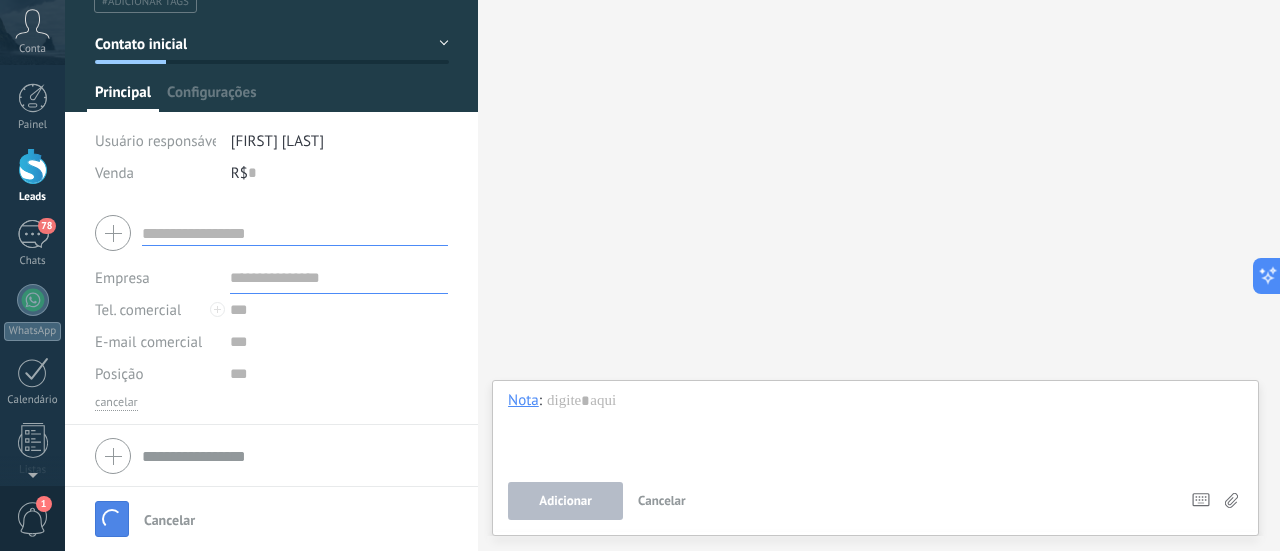 scroll, scrollTop: 0, scrollLeft: 0, axis: both 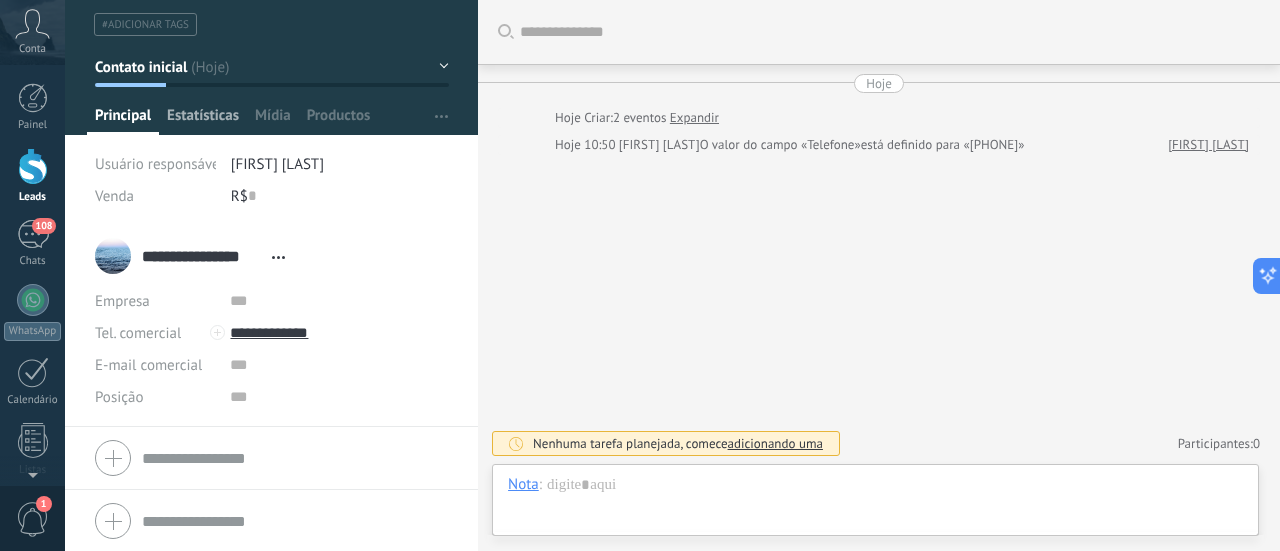 click on "Estatísticas" at bounding box center [203, 120] 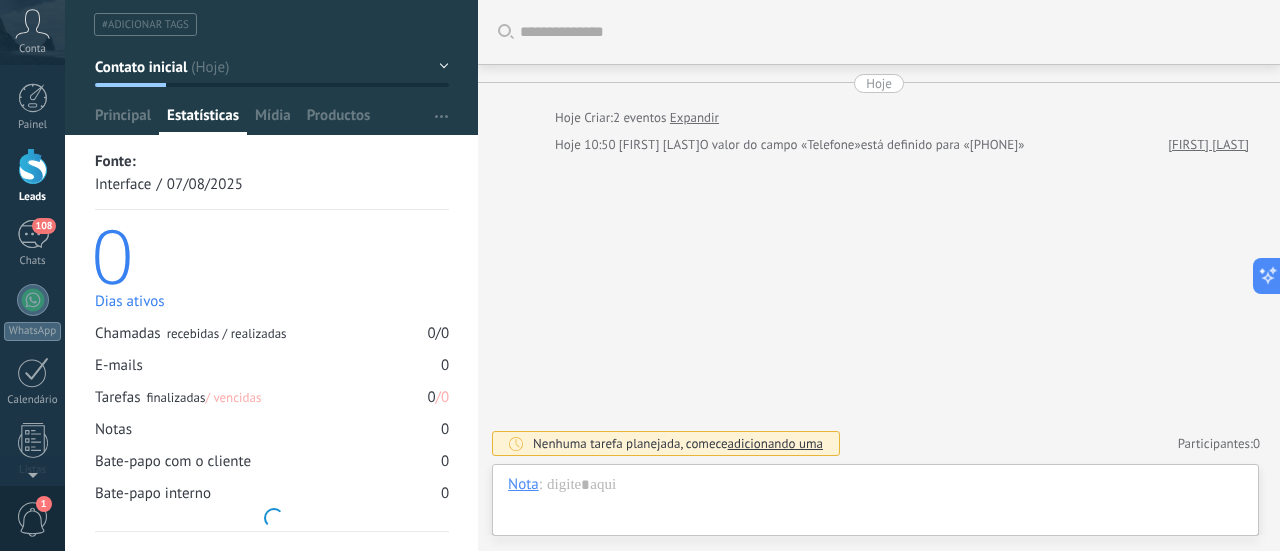 scroll, scrollTop: 0, scrollLeft: 0, axis: both 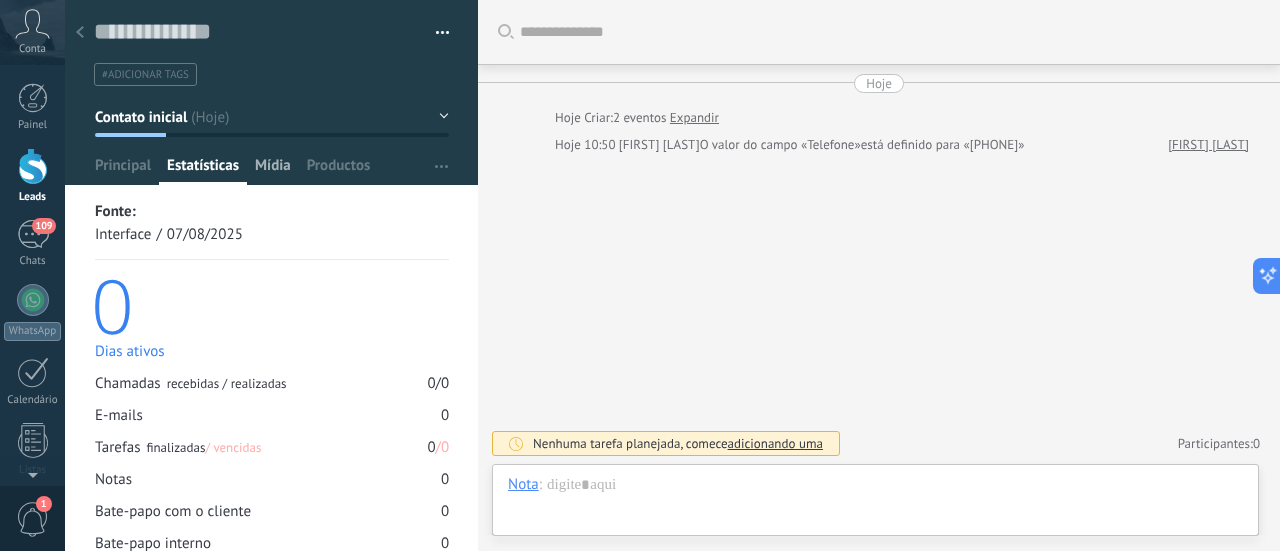 click on "Mídia" at bounding box center (273, 170) 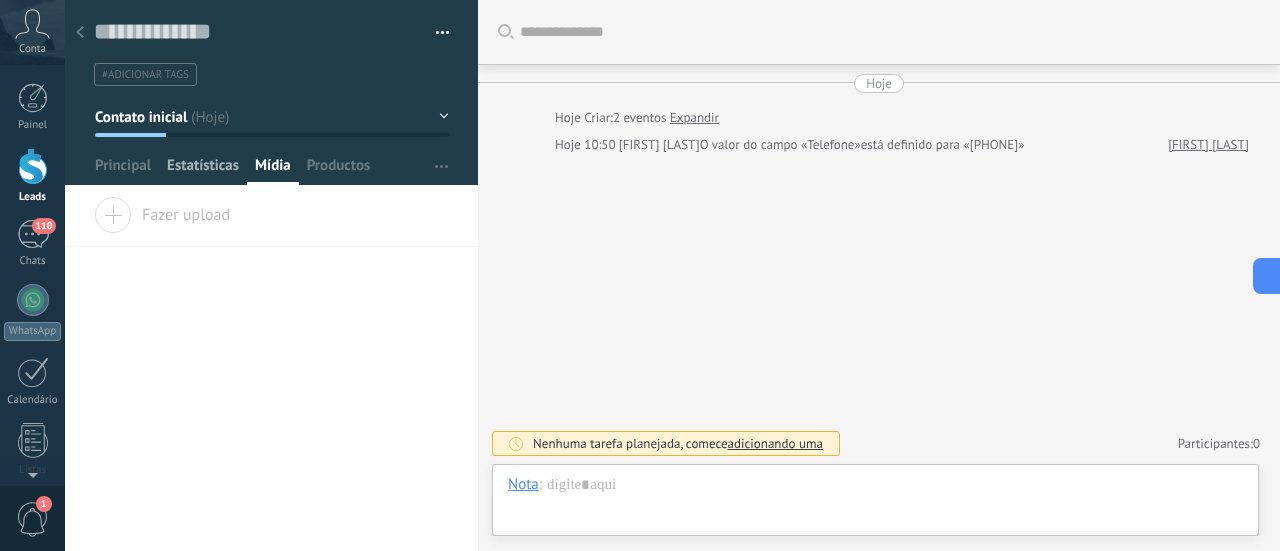 click on "Estatísticas" at bounding box center (203, 170) 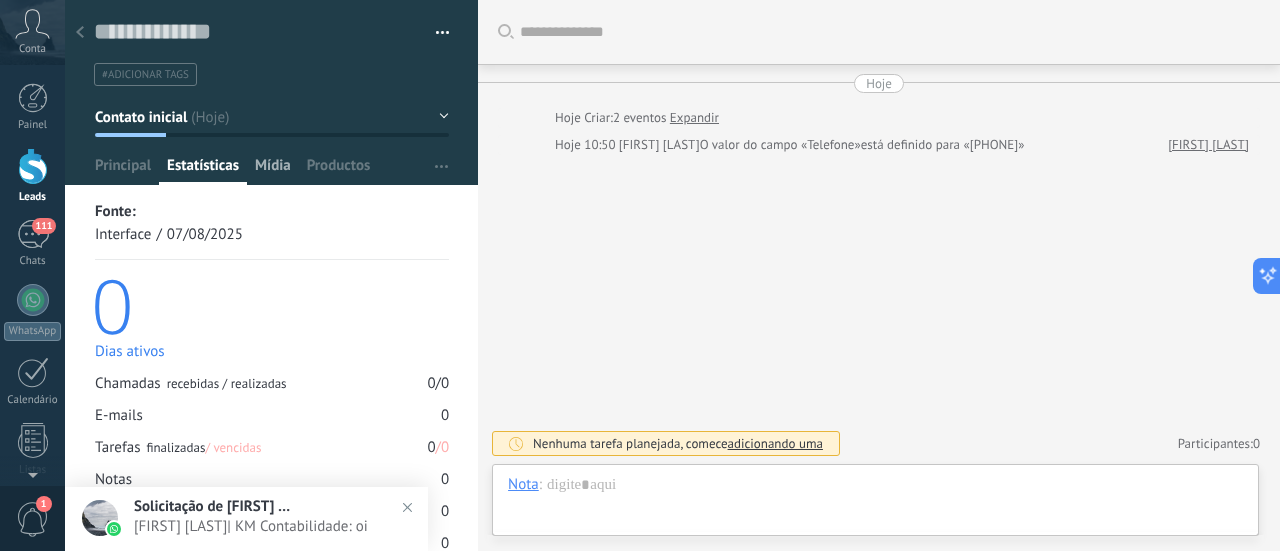 click on "Mídia" at bounding box center (273, 170) 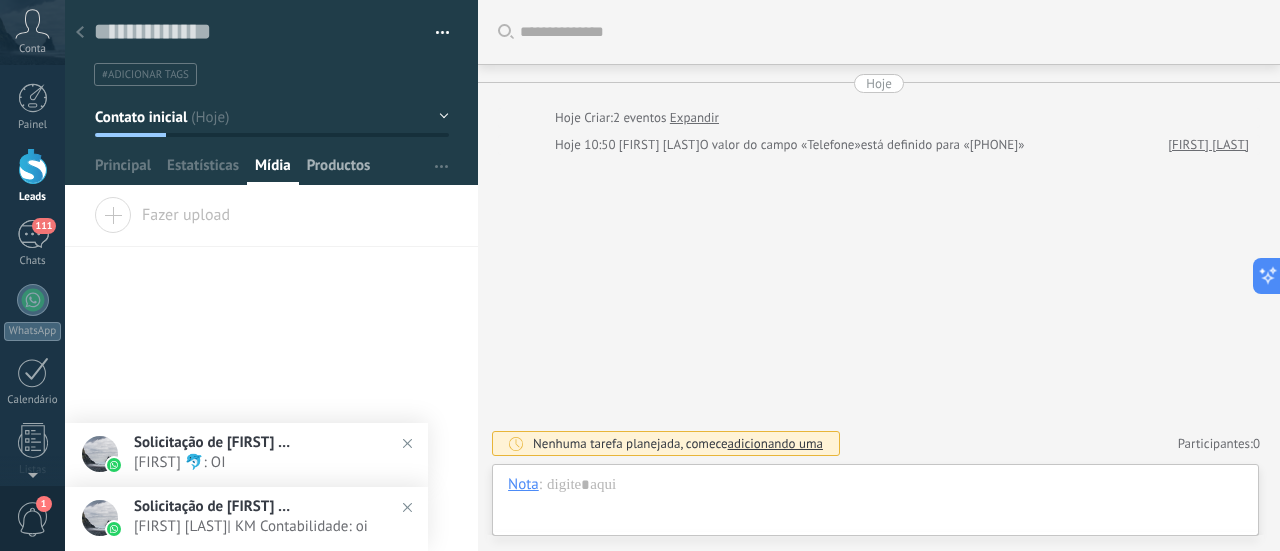 click on "Productos" at bounding box center [339, 170] 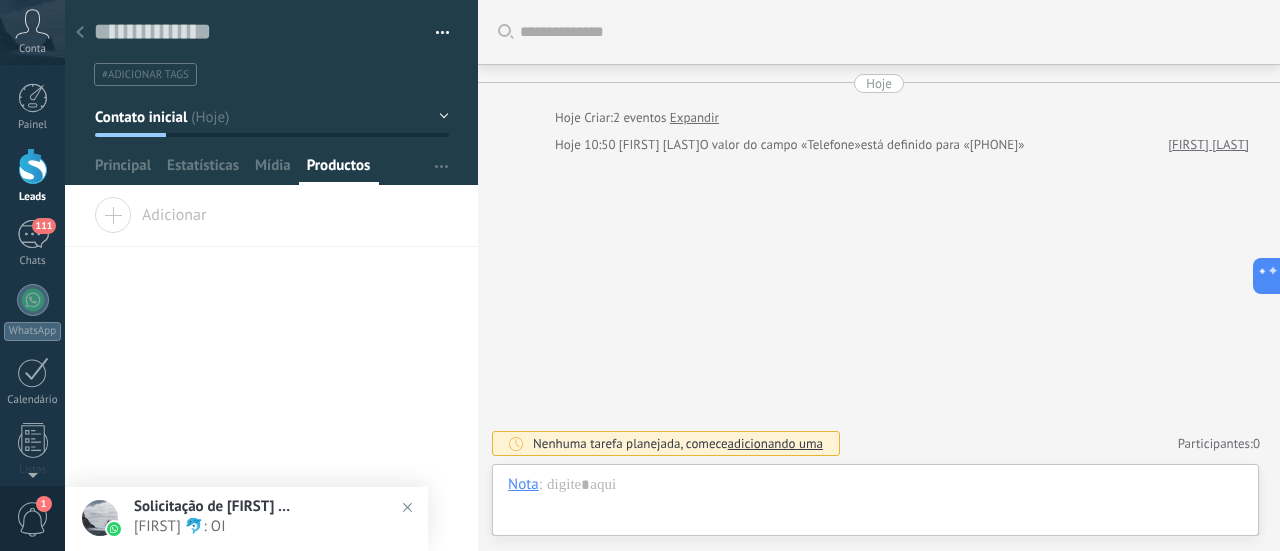 click at bounding box center [407, 507] 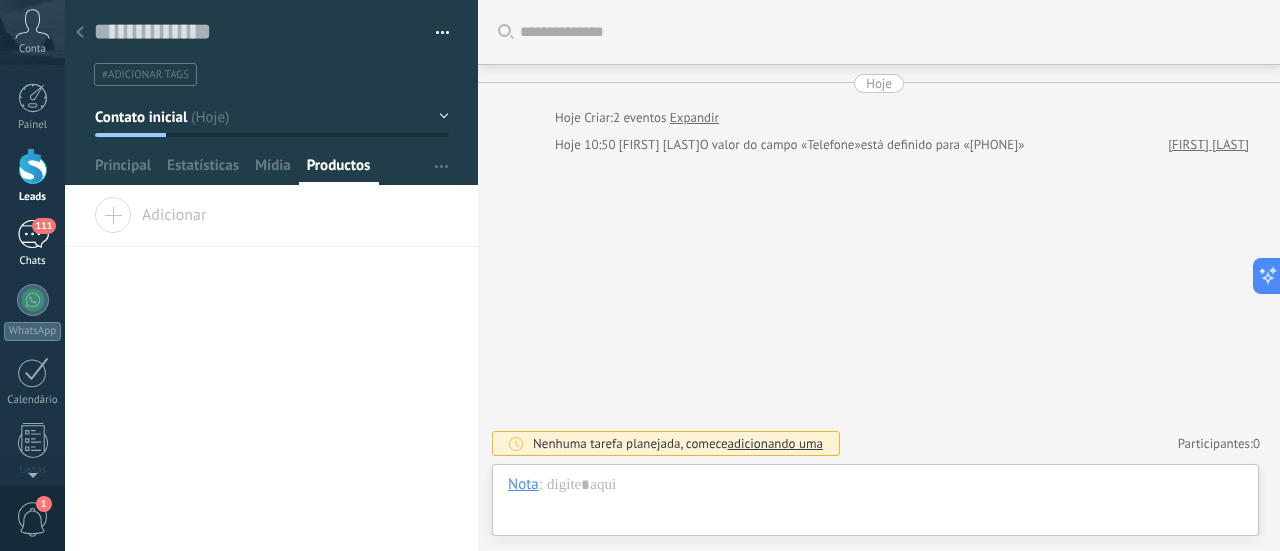 click on "111
Chats" at bounding box center (32, 244) 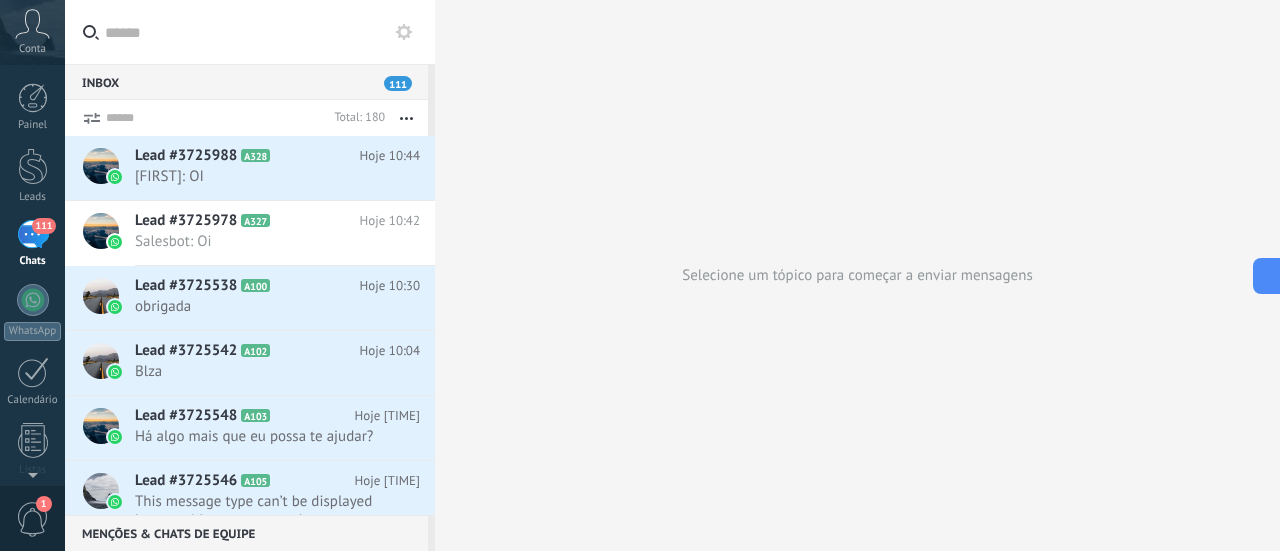 scroll, scrollTop: 0, scrollLeft: 0, axis: both 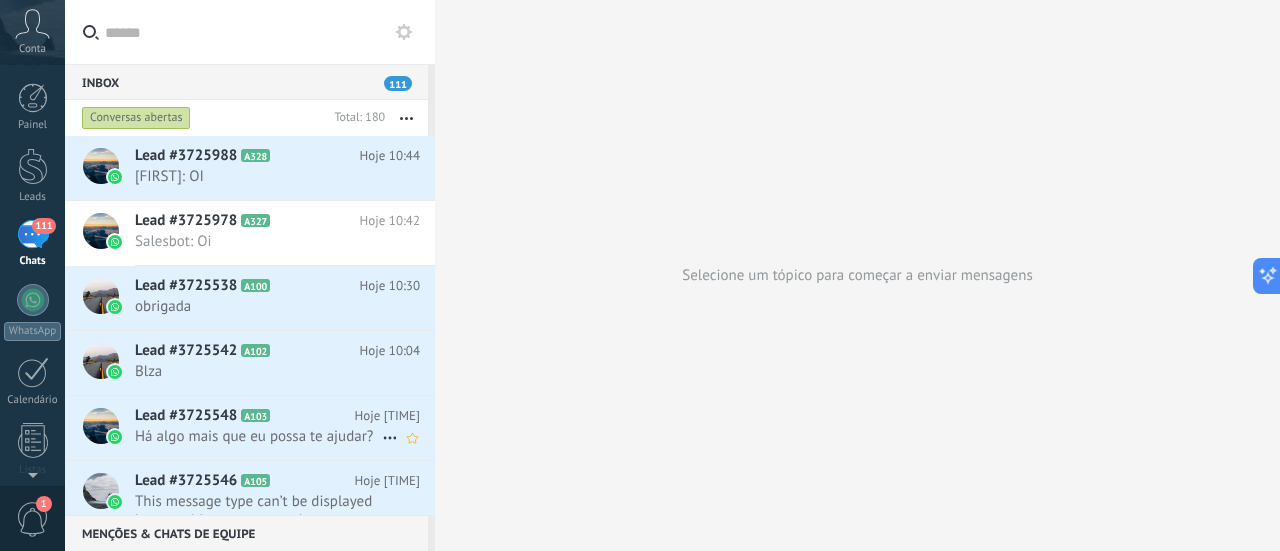 click on "Há algo mais que eu possa te ajudar?" at bounding box center (258, 436) 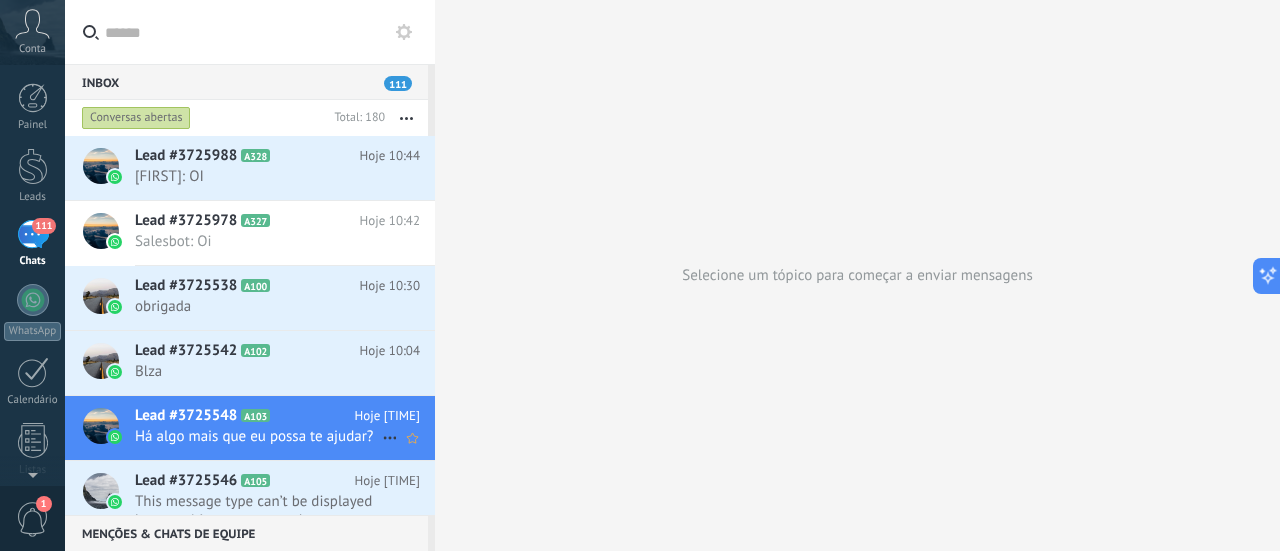 scroll, scrollTop: 0, scrollLeft: 0, axis: both 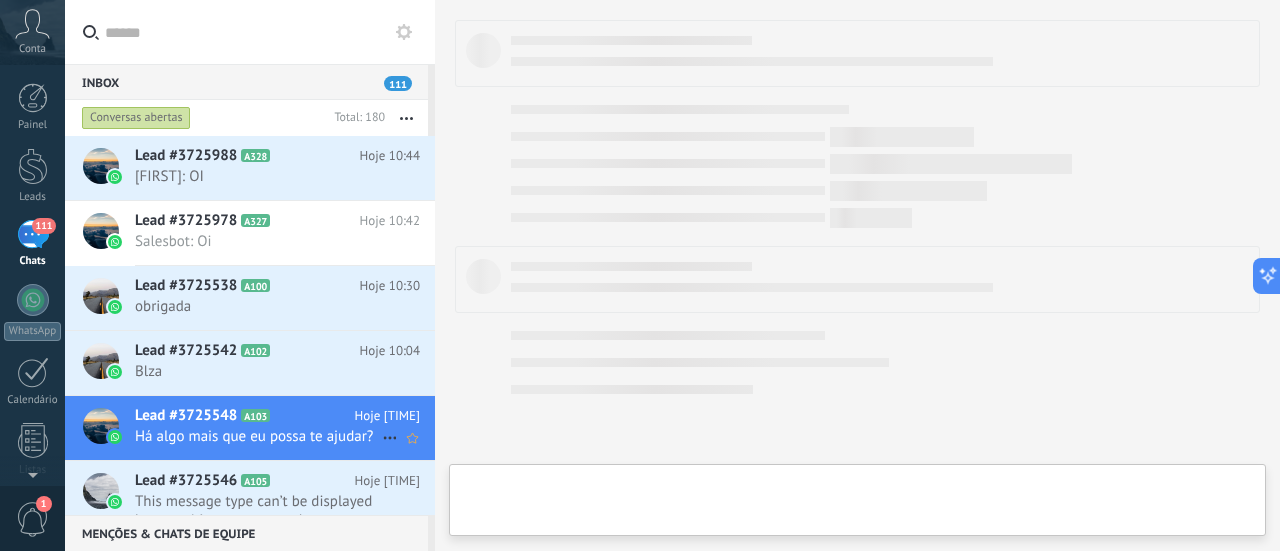type on "**********" 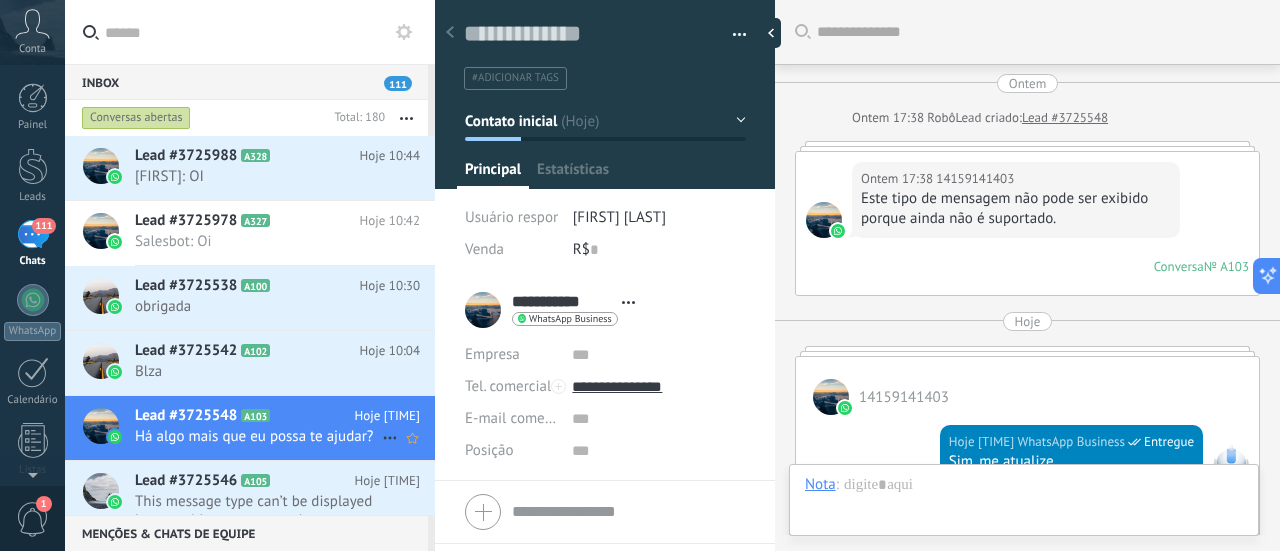 scroll, scrollTop: 30, scrollLeft: 0, axis: vertical 